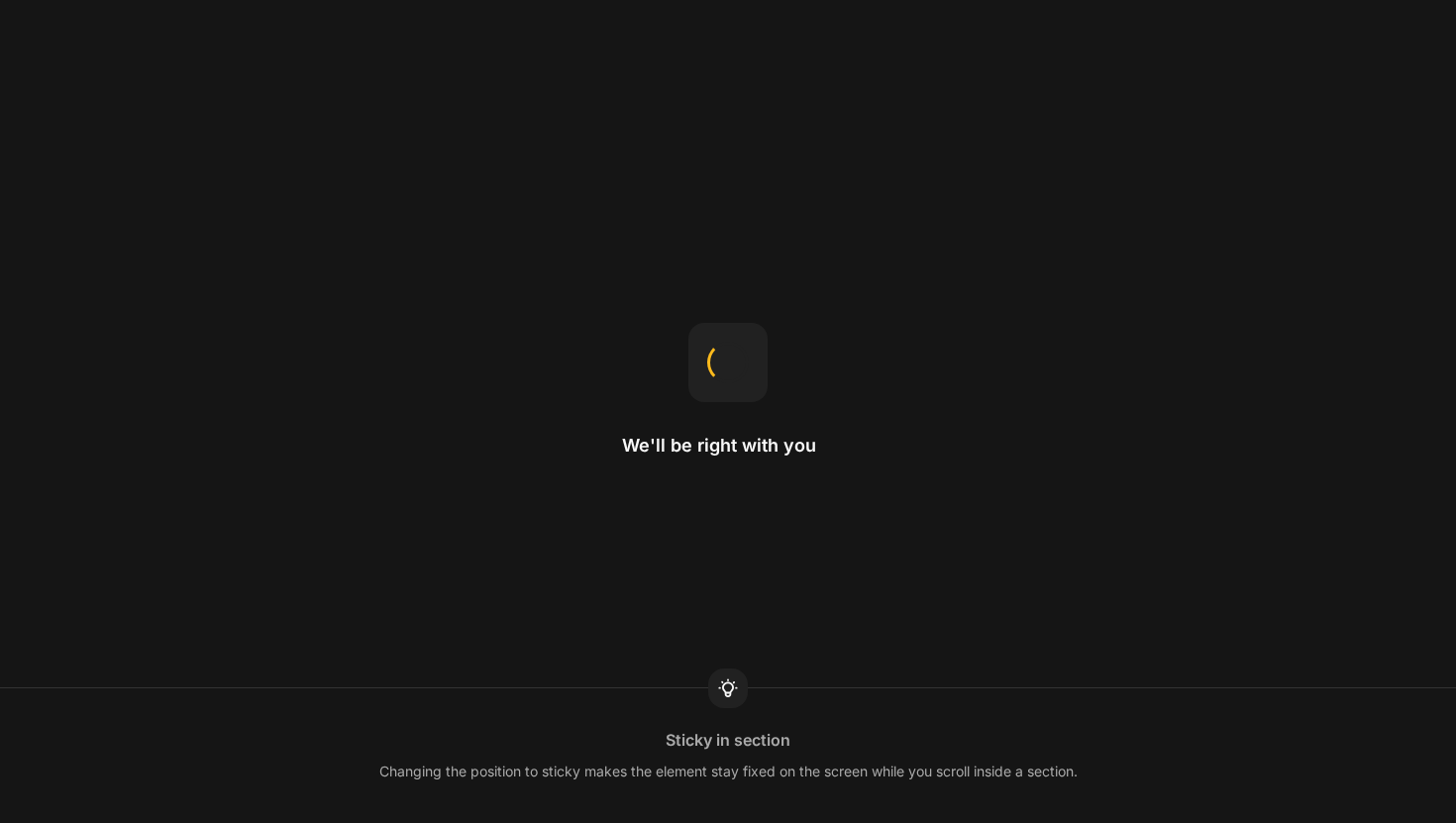 scroll, scrollTop: 0, scrollLeft: 0, axis: both 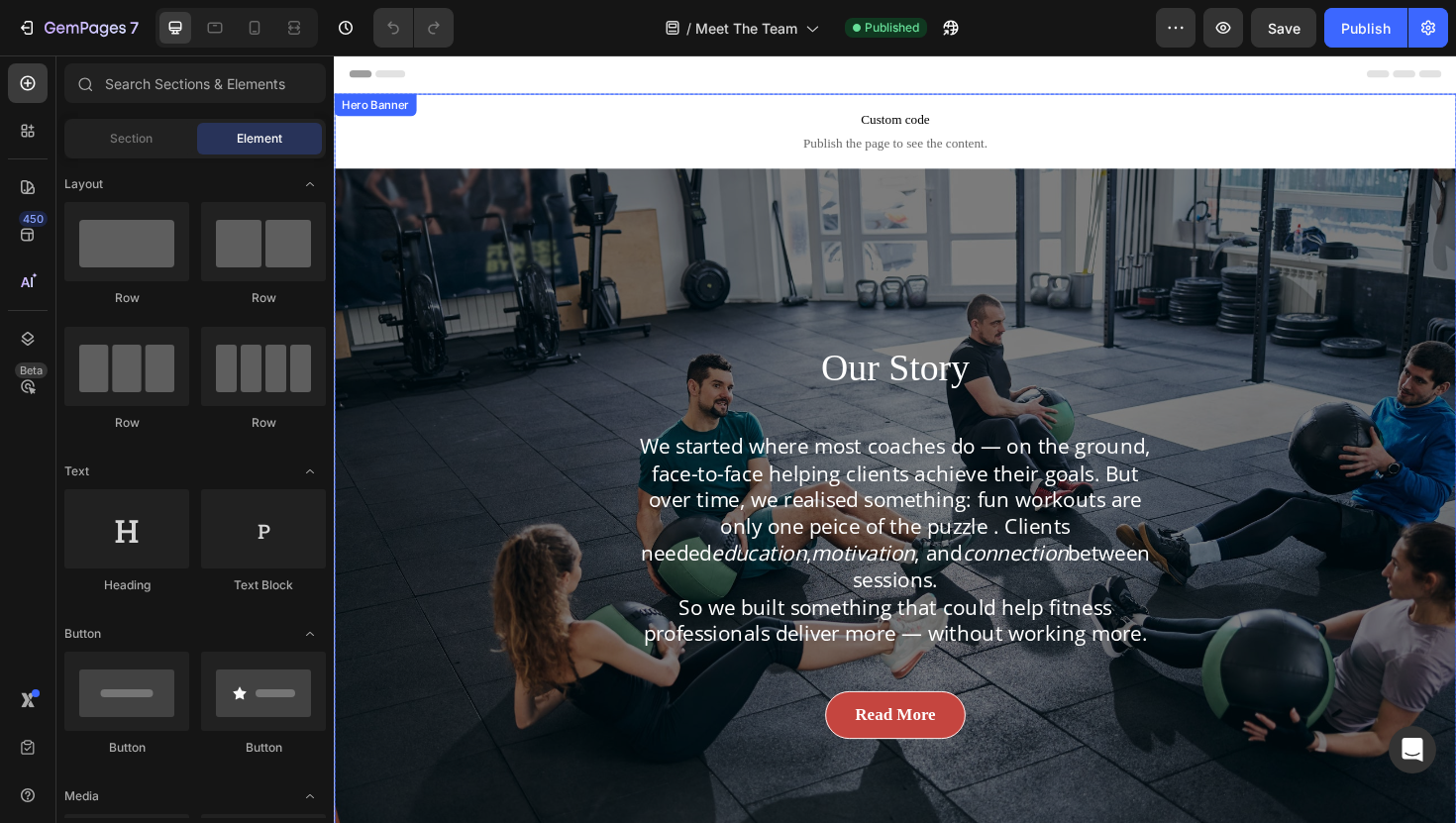 drag, startPoint x: 1691, startPoint y: 71, endPoint x: 1434, endPoint y: 266, distance: 322.60502 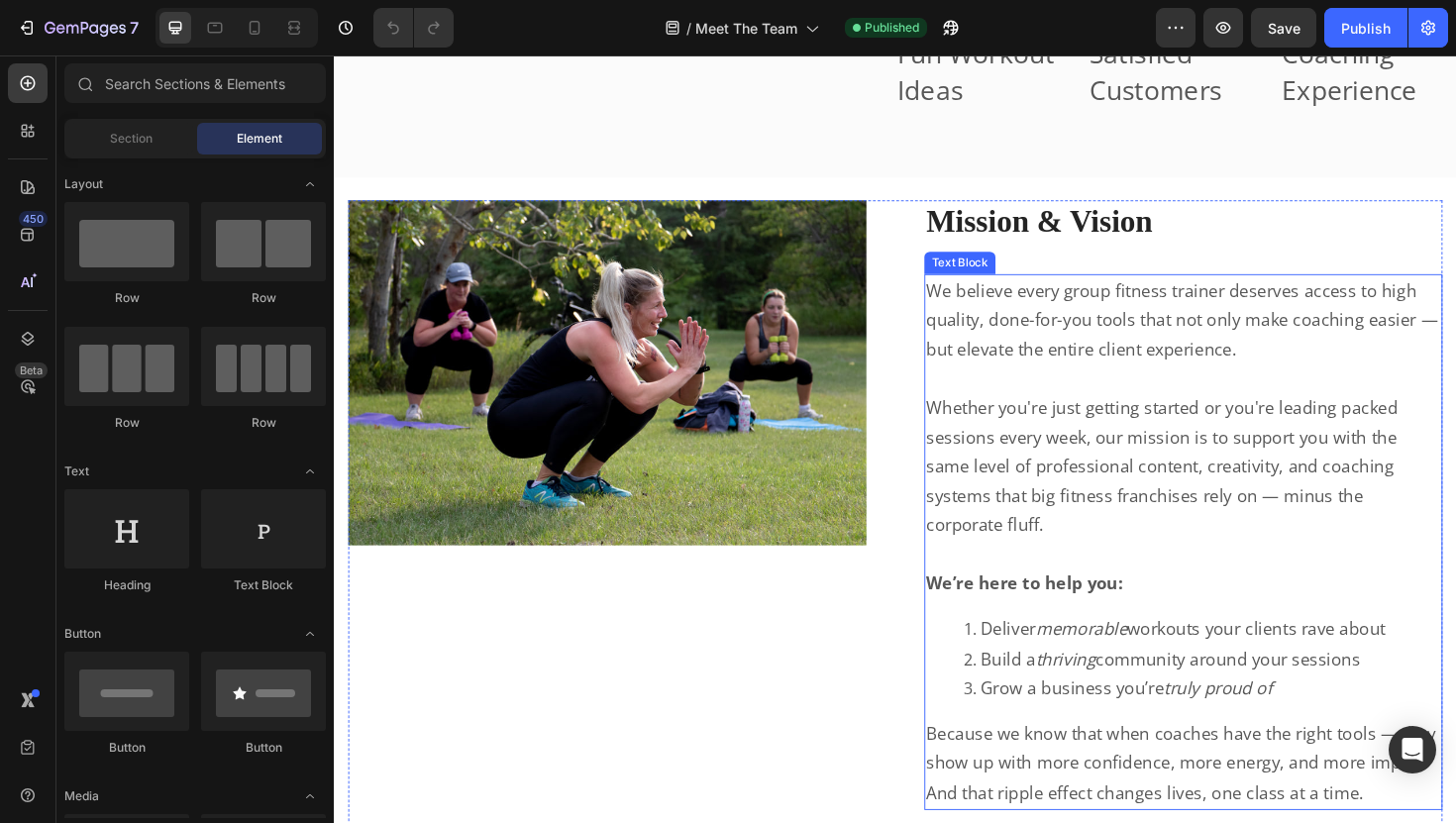 scroll, scrollTop: 3103, scrollLeft: 0, axis: vertical 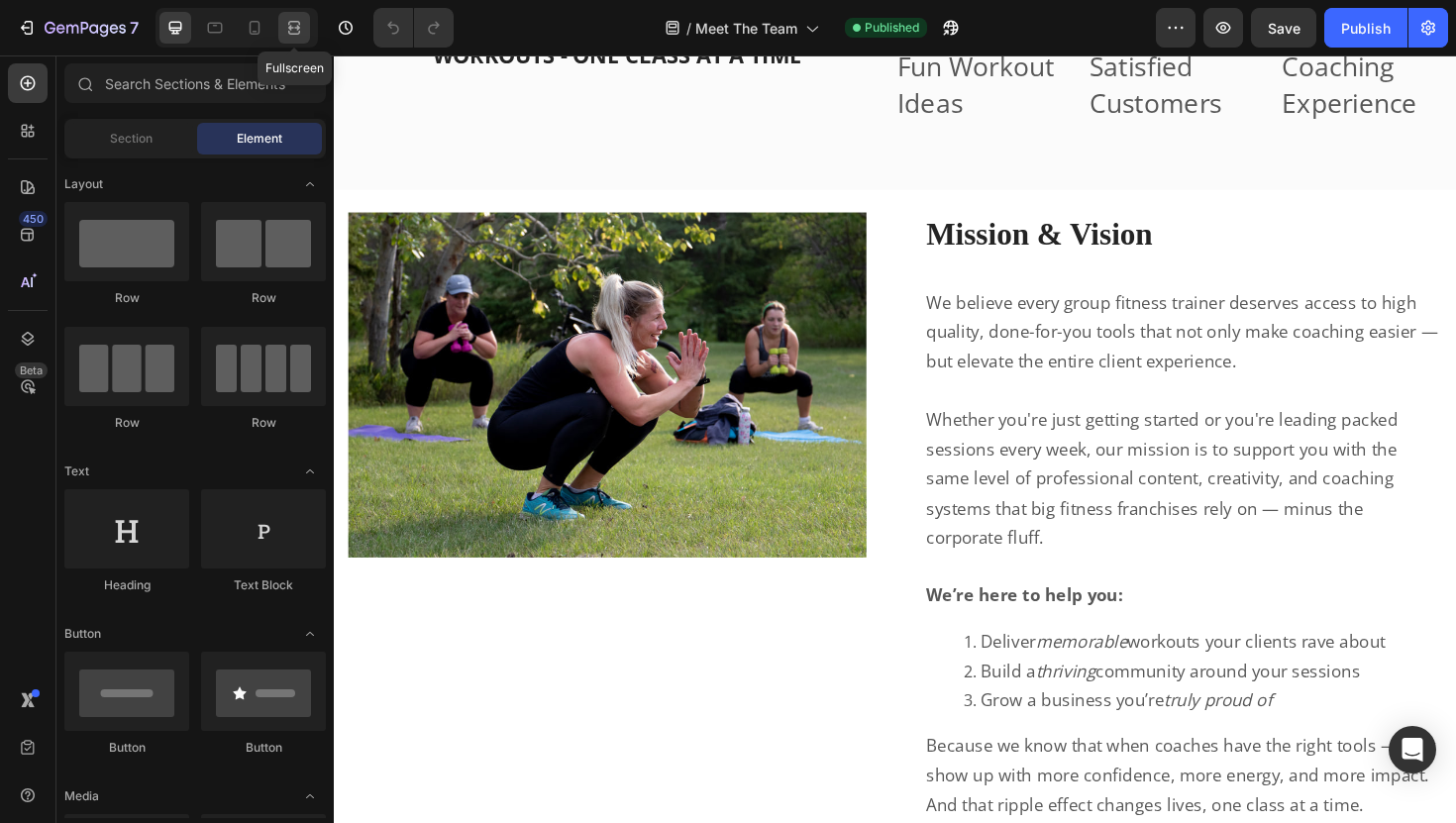 click 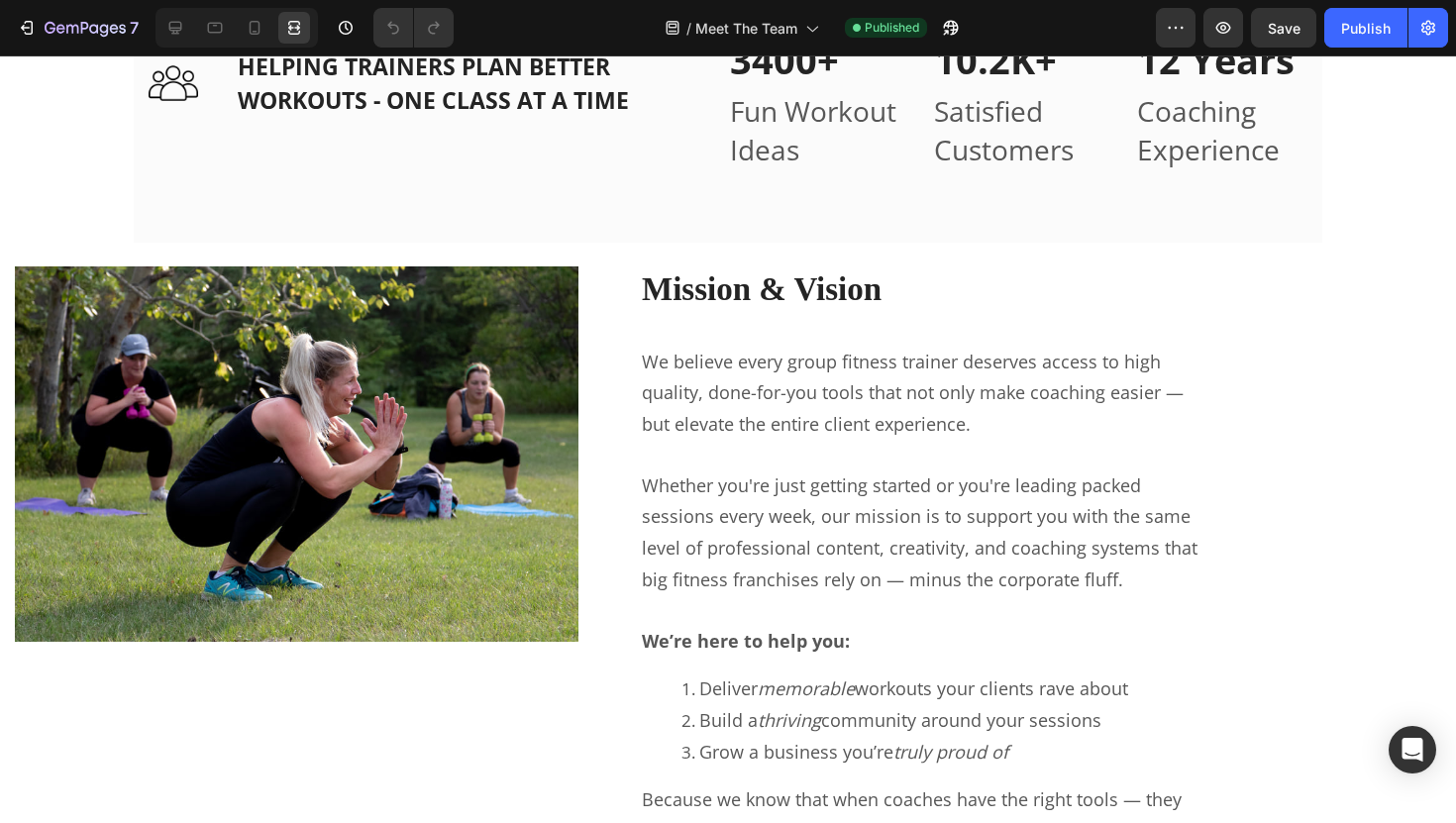 scroll, scrollTop: 2977, scrollLeft: 0, axis: vertical 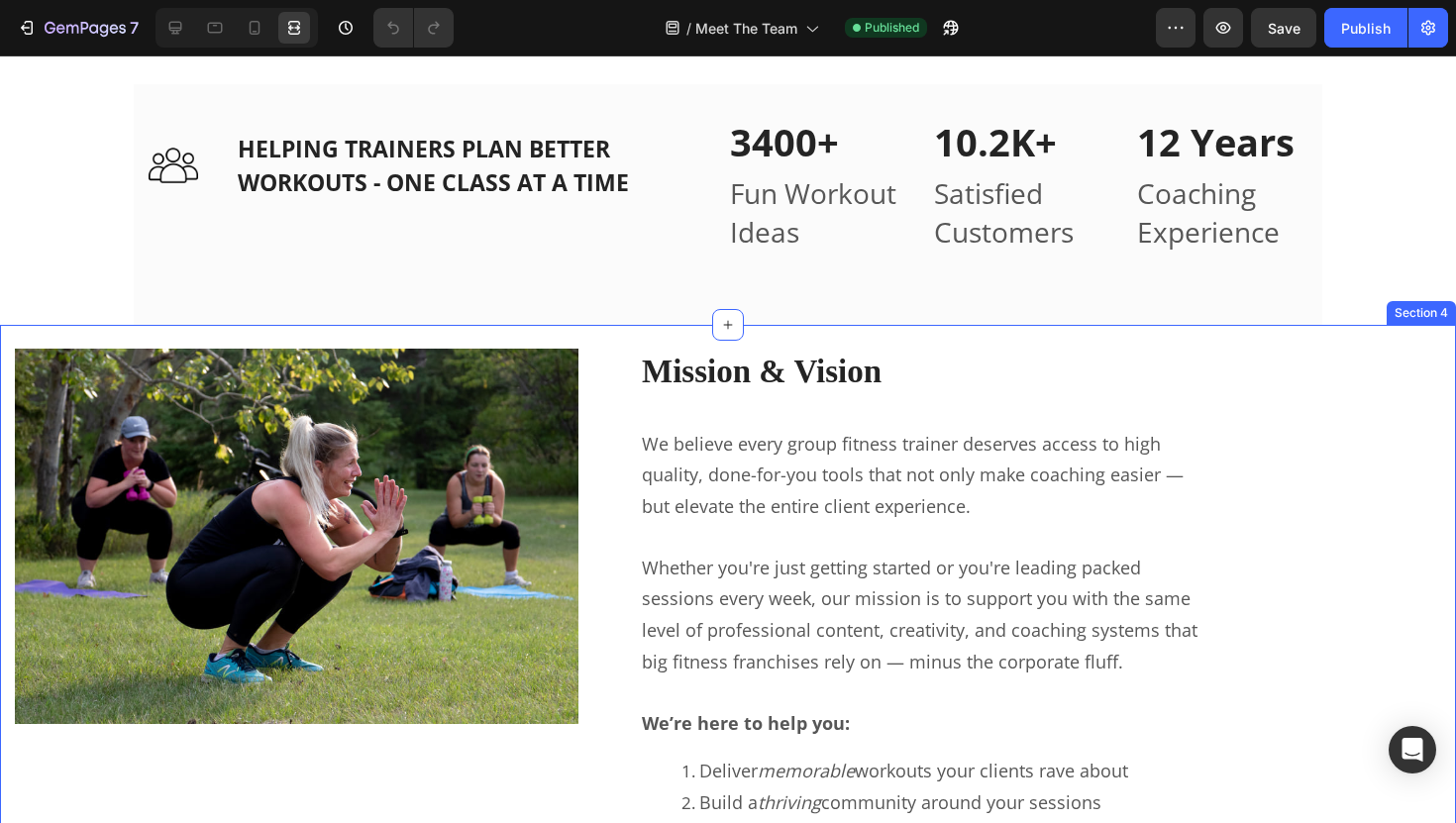 click on "Image Row Mission & Vision  Heading Row We believe every group fitness trainer deserves access to high quality, done-for-you tools that not only make coaching easier — but elevate the entire client experience.   Whether you're just getting started or you're leading packed sessions every week, our mission is to support you with the same level of professional content, creativity, and coaching systems that big fitness franchises rely on — minus the corporate fluff.   We’re here to help you: Deliver memorable workouts your clients rave about Build a thriving community around your sessions Grow a business you’re truly proud of Because we know that when coaches have the right tools — they show up with more confidence, more energy, and more impact. And that ripple effect changes lives, one class at a time. Text Block Row Section [NUMBER]" at bounding box center [728, 715] 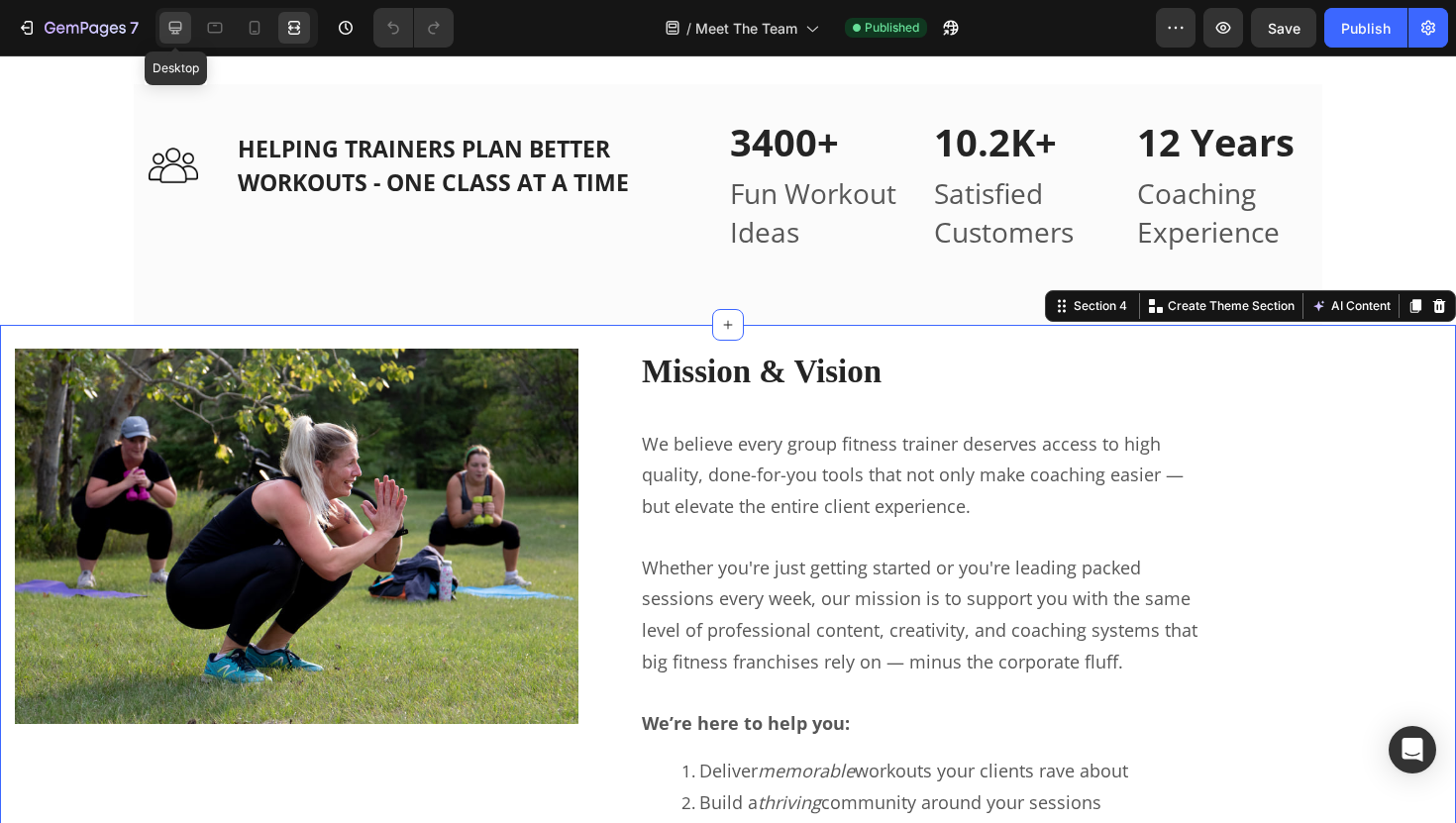 click 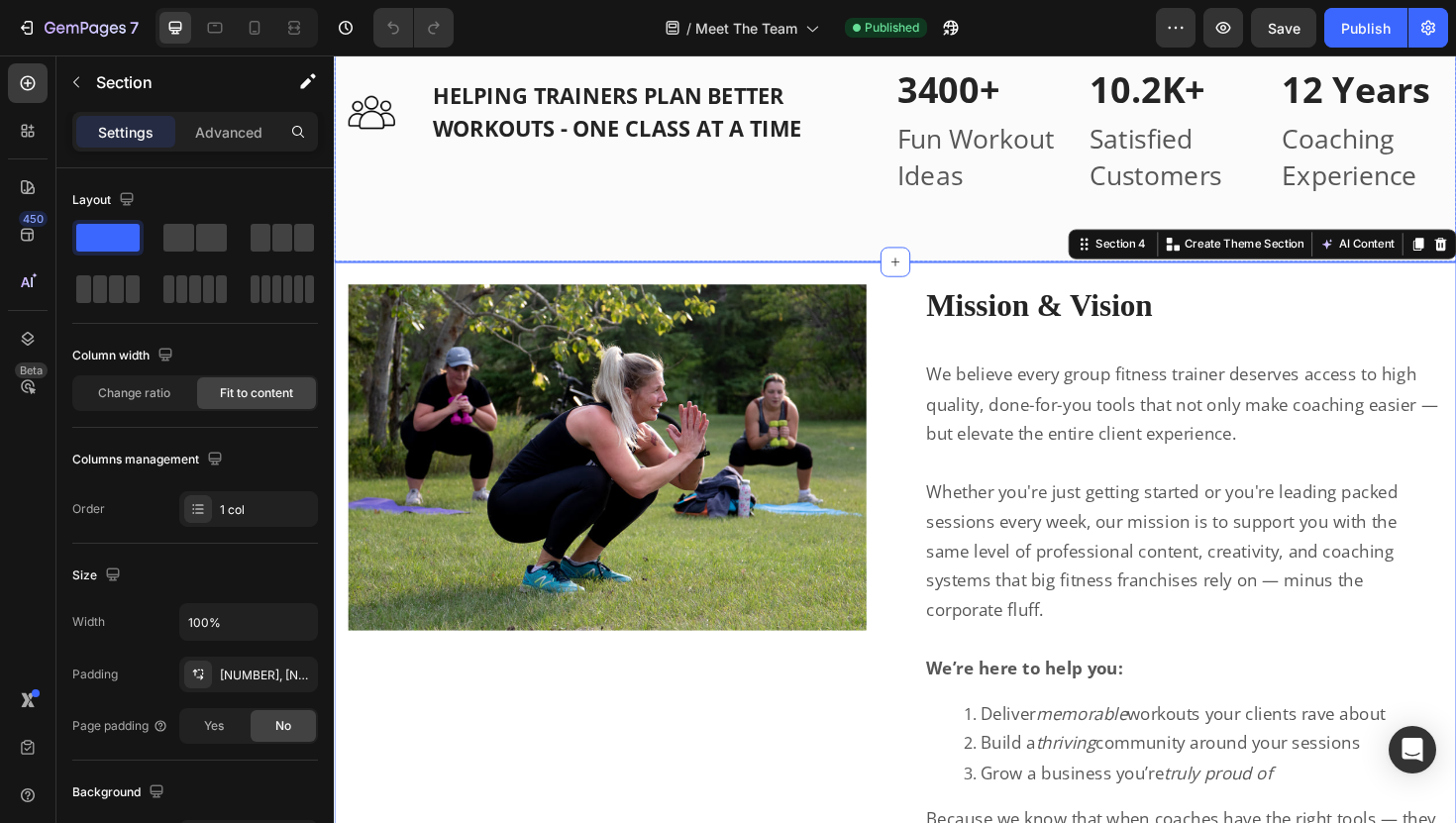 scroll, scrollTop: 3029, scrollLeft: 0, axis: vertical 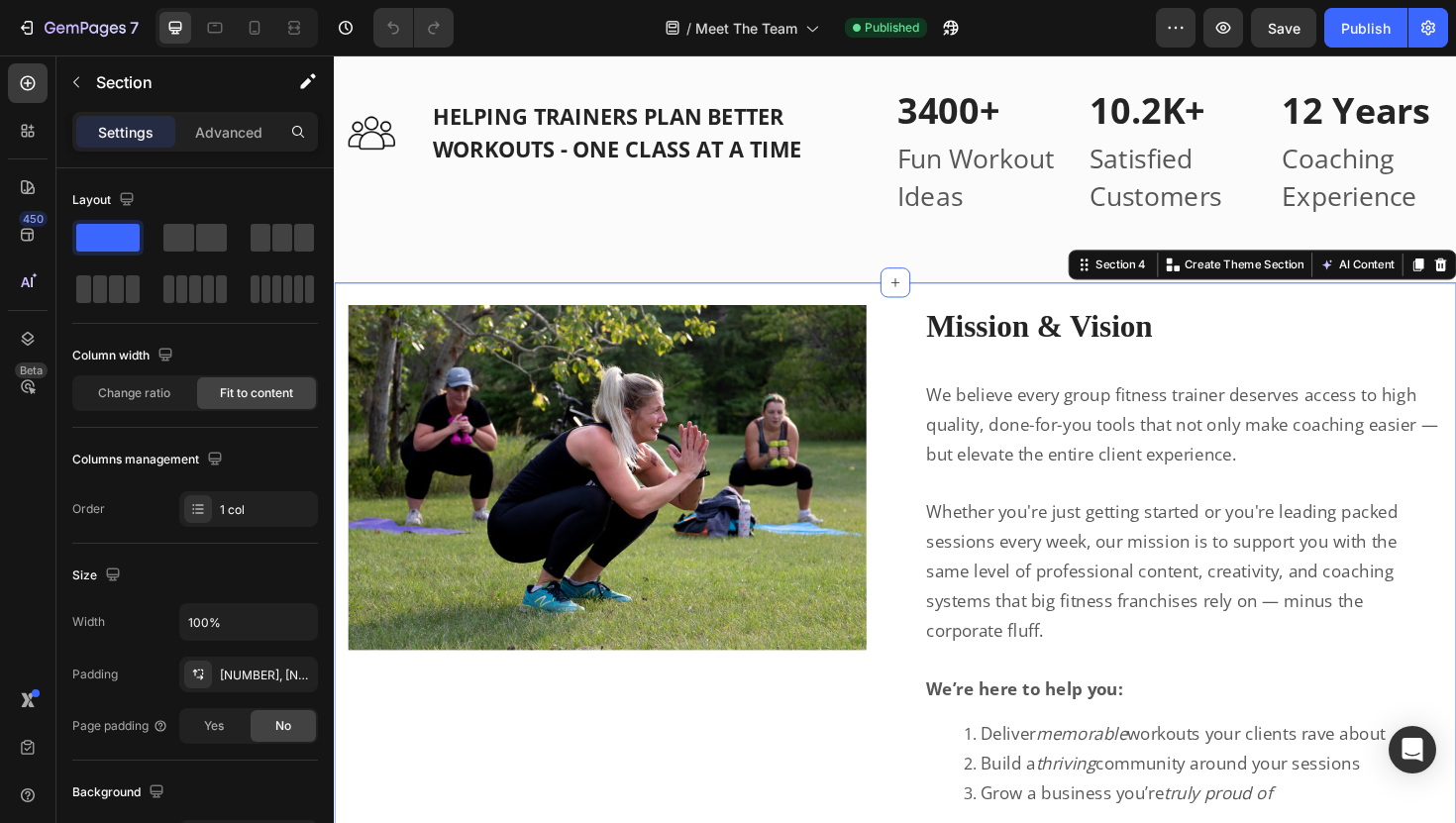 click on "Image Row Mission & Vision  Heading Row We believe every group fitness trainer deserves access to high quality, done-for-you tools that not only make coaching easier — but elevate the entire client experience.   Whether you're just getting started or you're leading packed sessions every week, our mission is to support you with the same level of professional content, creativity, and coaching systems that big fitness franchises rely on — minus the corporate fluff.   We’re here to help you: Deliver memorable workouts your clients rave about Build a thriving community around your sessions Grow a business you’re truly proud of Because we know that when coaches have the right tools — they show up with more confidence, more energy, and more impact. And that ripple effect changes lives, one class at a time. Text Block Row Section [NUMBER] You can create reusable sections Create Theme Section AI Content Write with GemAI What would you like to describe here? Tone and Voice Persuasive Product Show more" at bounding box center (928, 702) 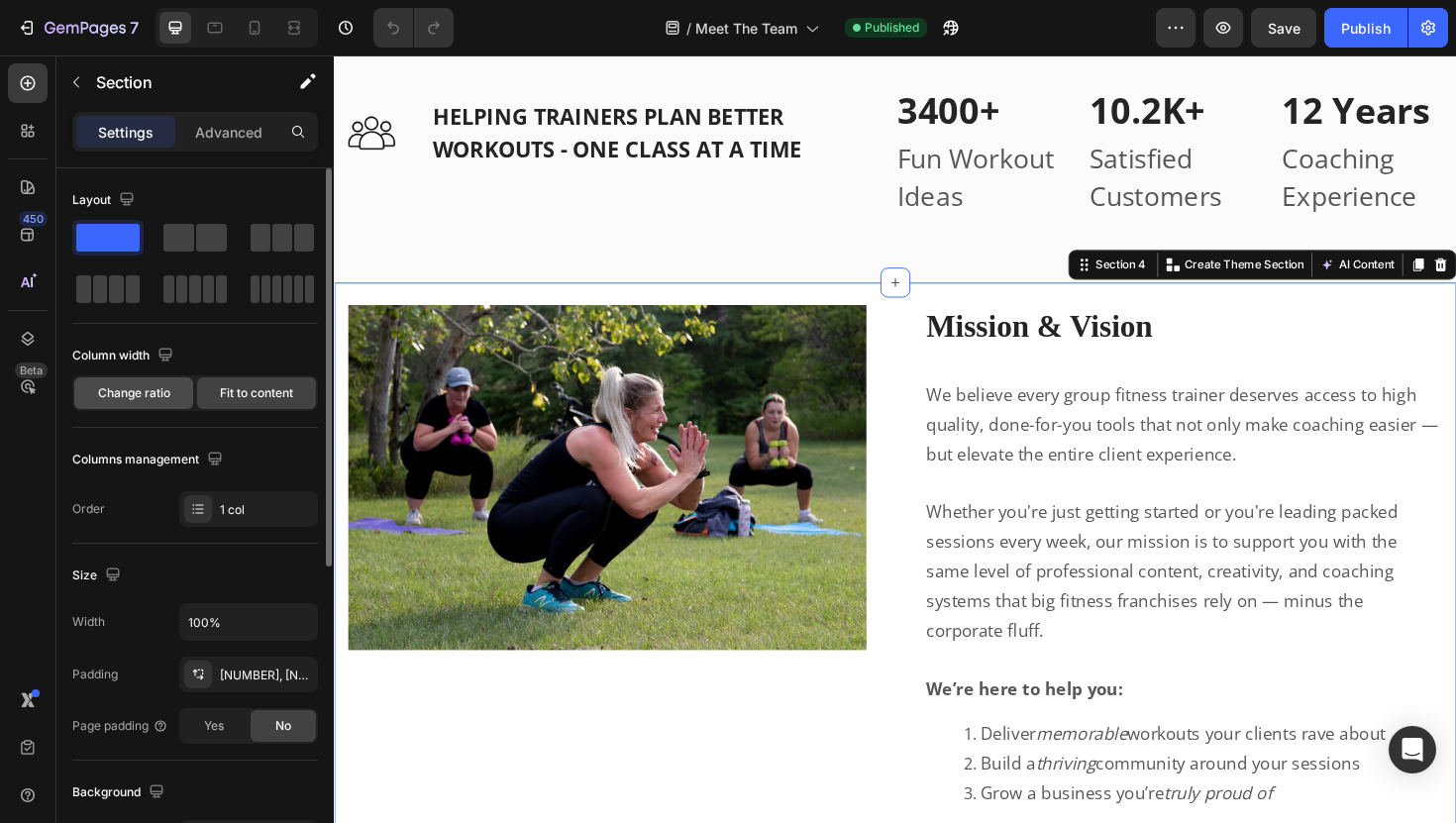 click on "Change ratio" 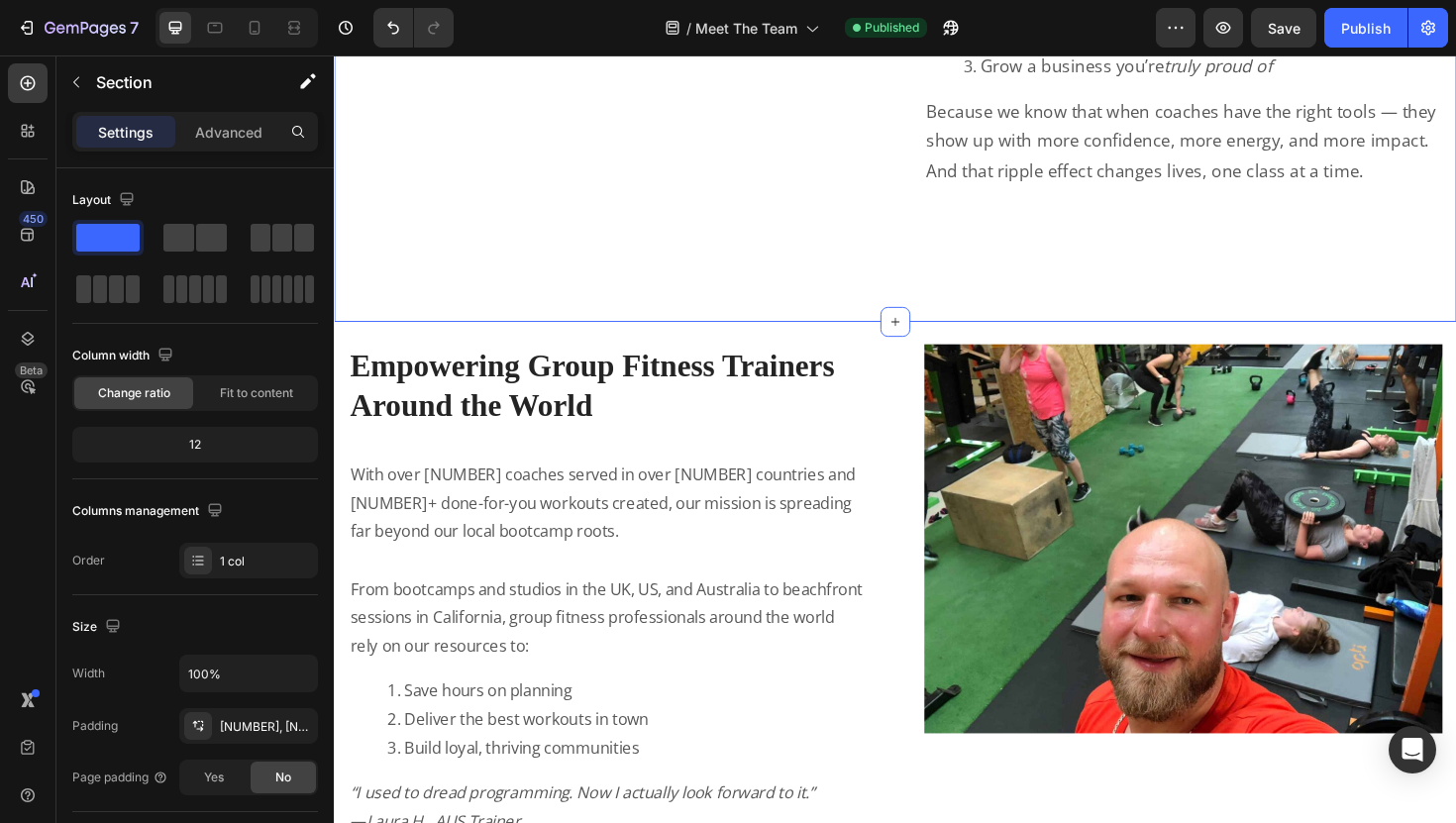 scroll, scrollTop: 3914, scrollLeft: 0, axis: vertical 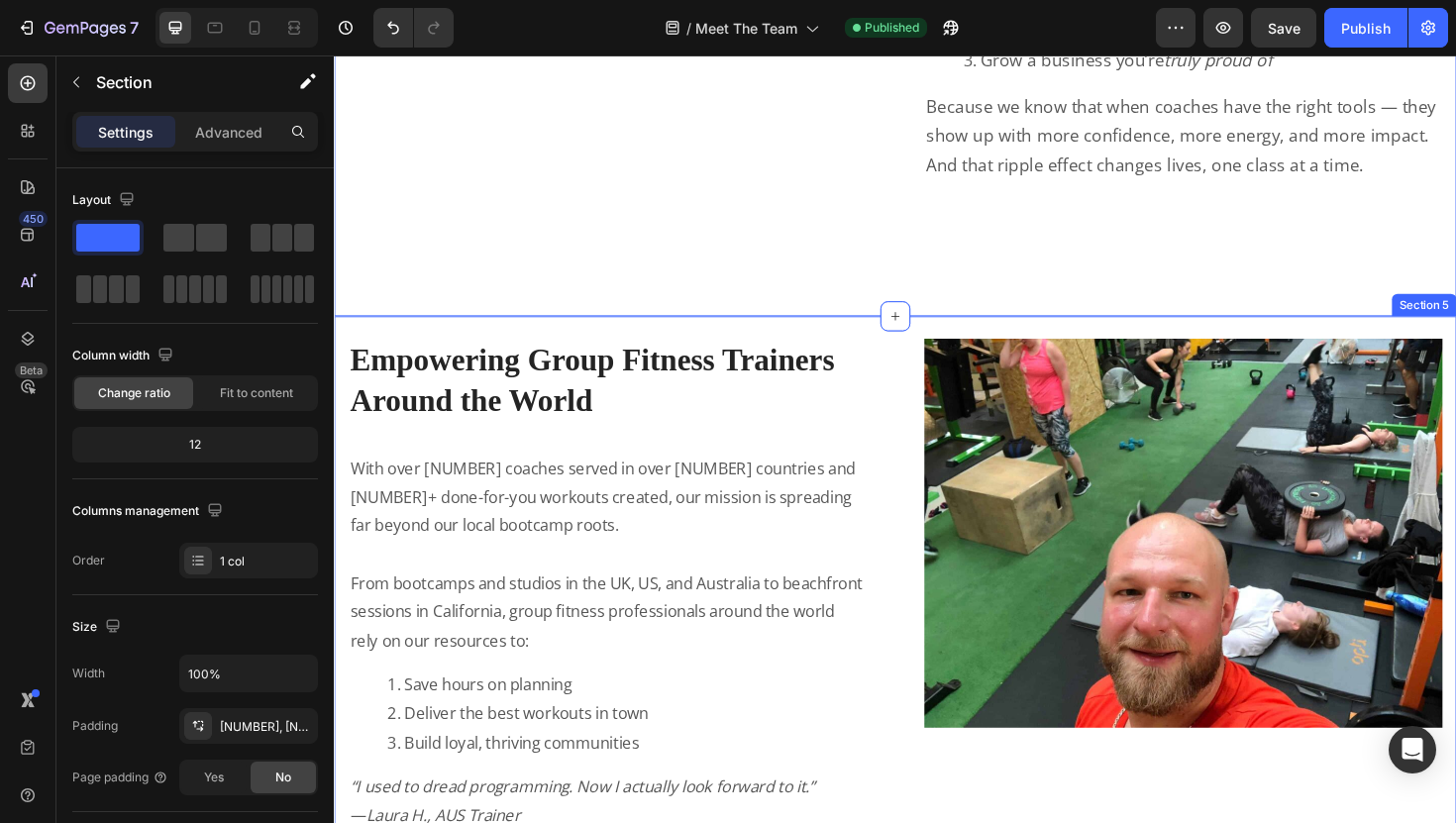 click on "Image Row Empowering Group Fitness Trainers Around the World Heading Row With over [NUMBER] coaches served in over [NUMBER] countries and [NUMBER]+ done-for-you workouts created, our mission is spreading far beyond our local bootcamp roots.   From bootcamps and studios in the UK, US, and Australia to beachfront sessions in California, group fitness professionals around the world rely on our resources to: Save hours on planning Deliver the best workouts in town Build loyal, thriving communities “I used to dread programming. Now I actually look forward to it.” — Laura H., AUS Trainer   We’re proud to be part of a movement that’s changing the face of group fitness — making it more creative, more professional, and more sustainable for the people who lead it.   Join the global coaching community that’s raising the bar — one epic session at a time. Text Block Row Section [NUMBER]" at bounding box center (928, 781) 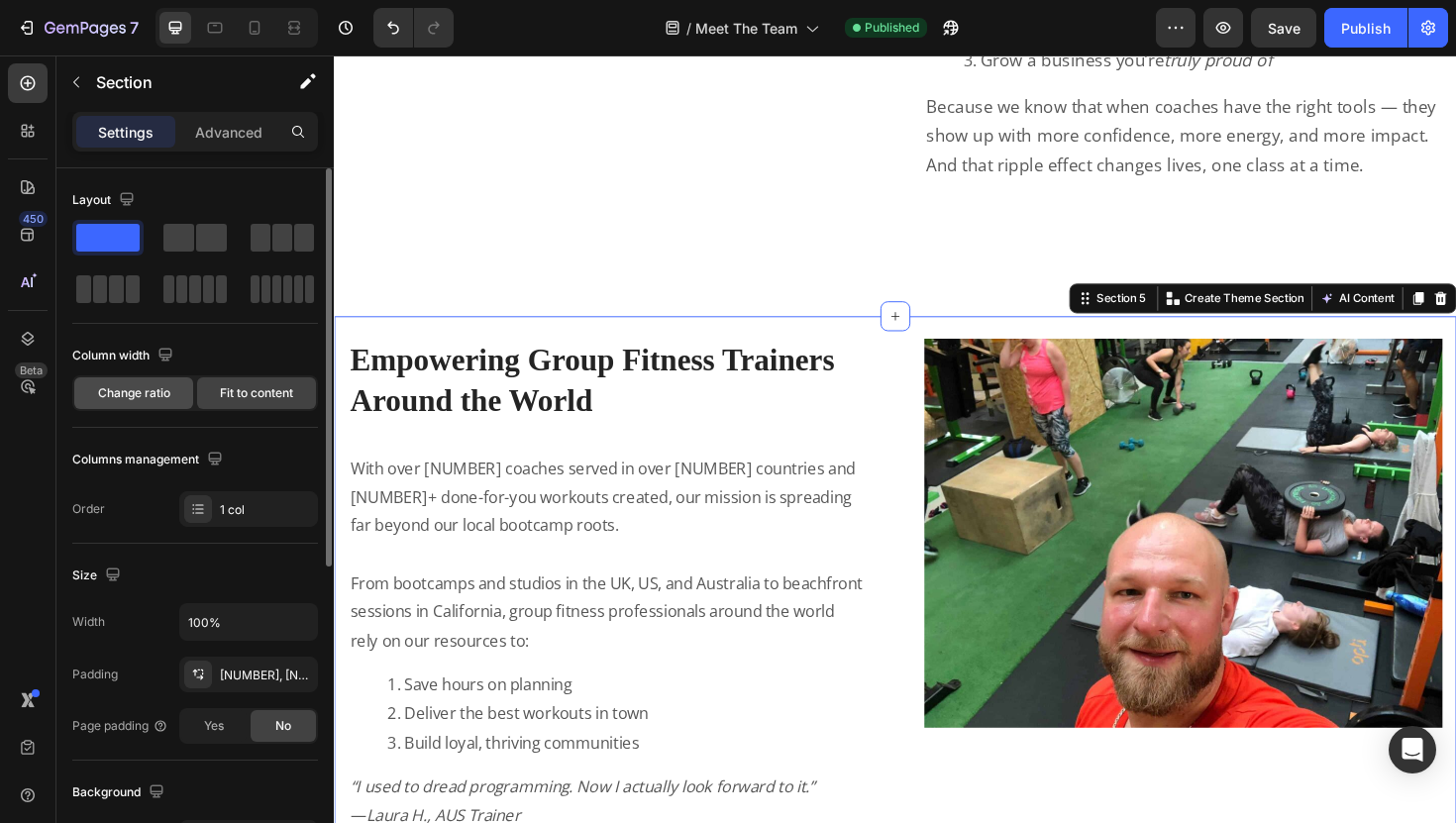 click on "Change ratio" 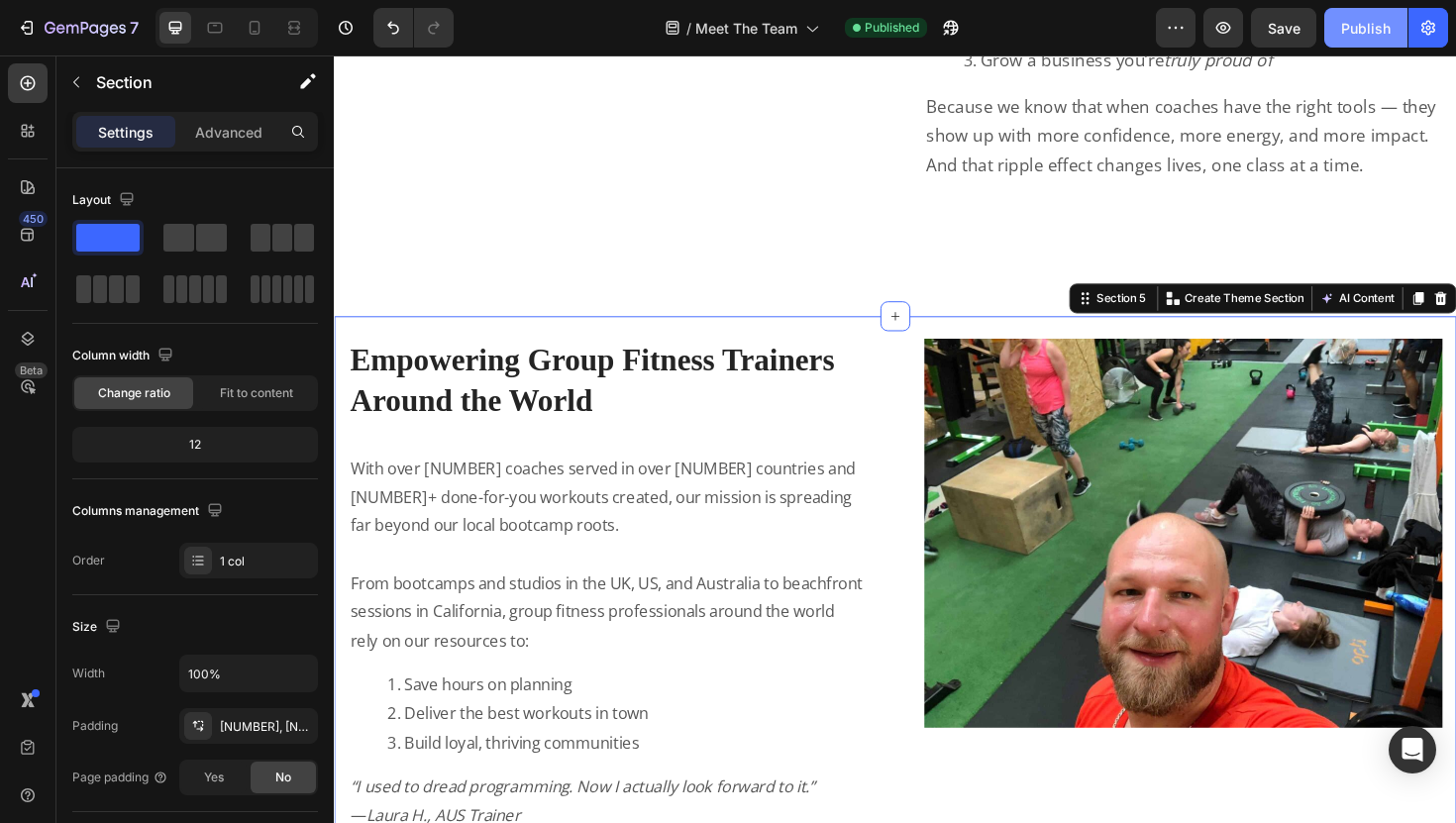 click on "Publish" at bounding box center (1366, 28) 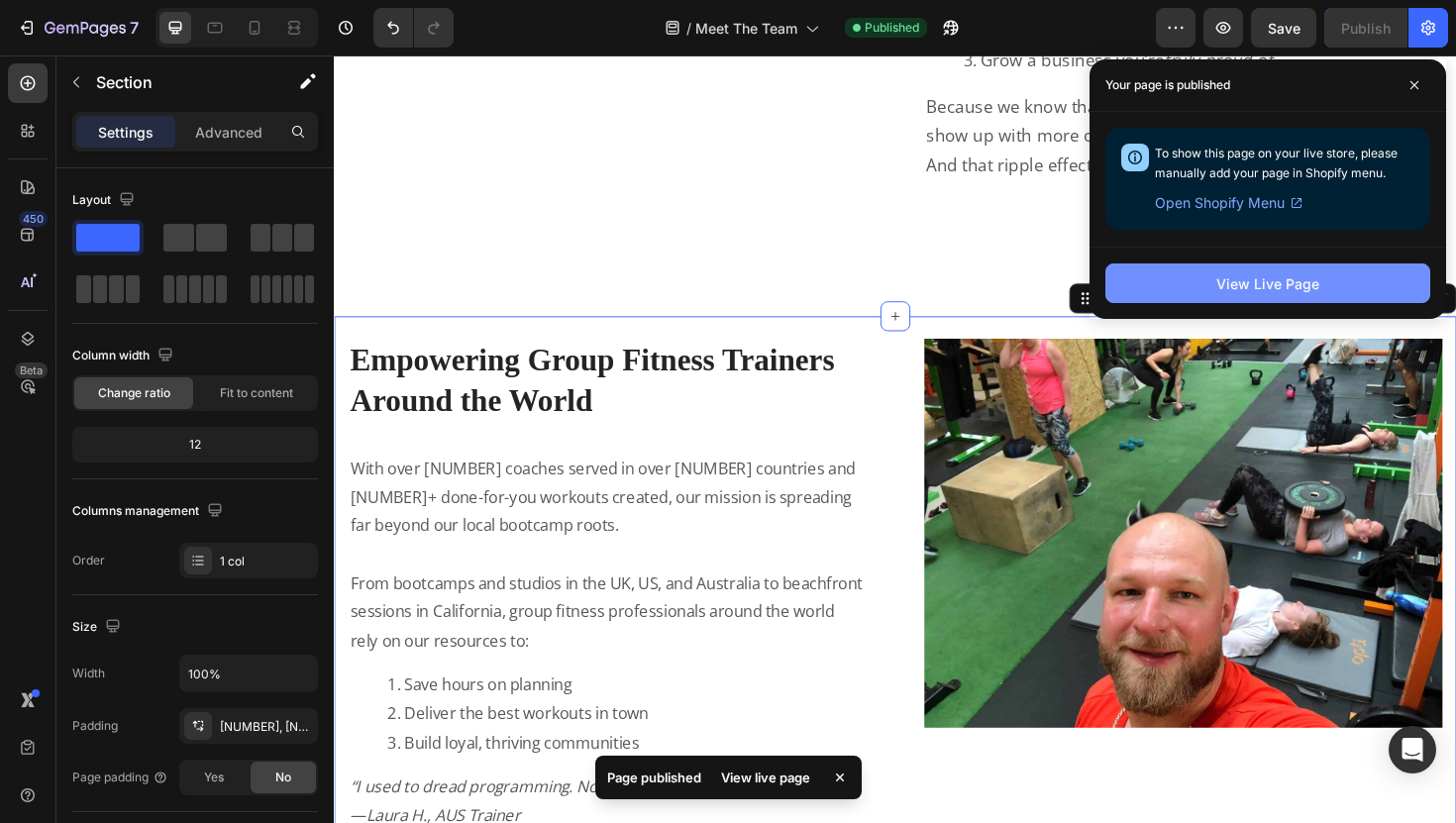 click on "View Live Page" at bounding box center (1268, 283) 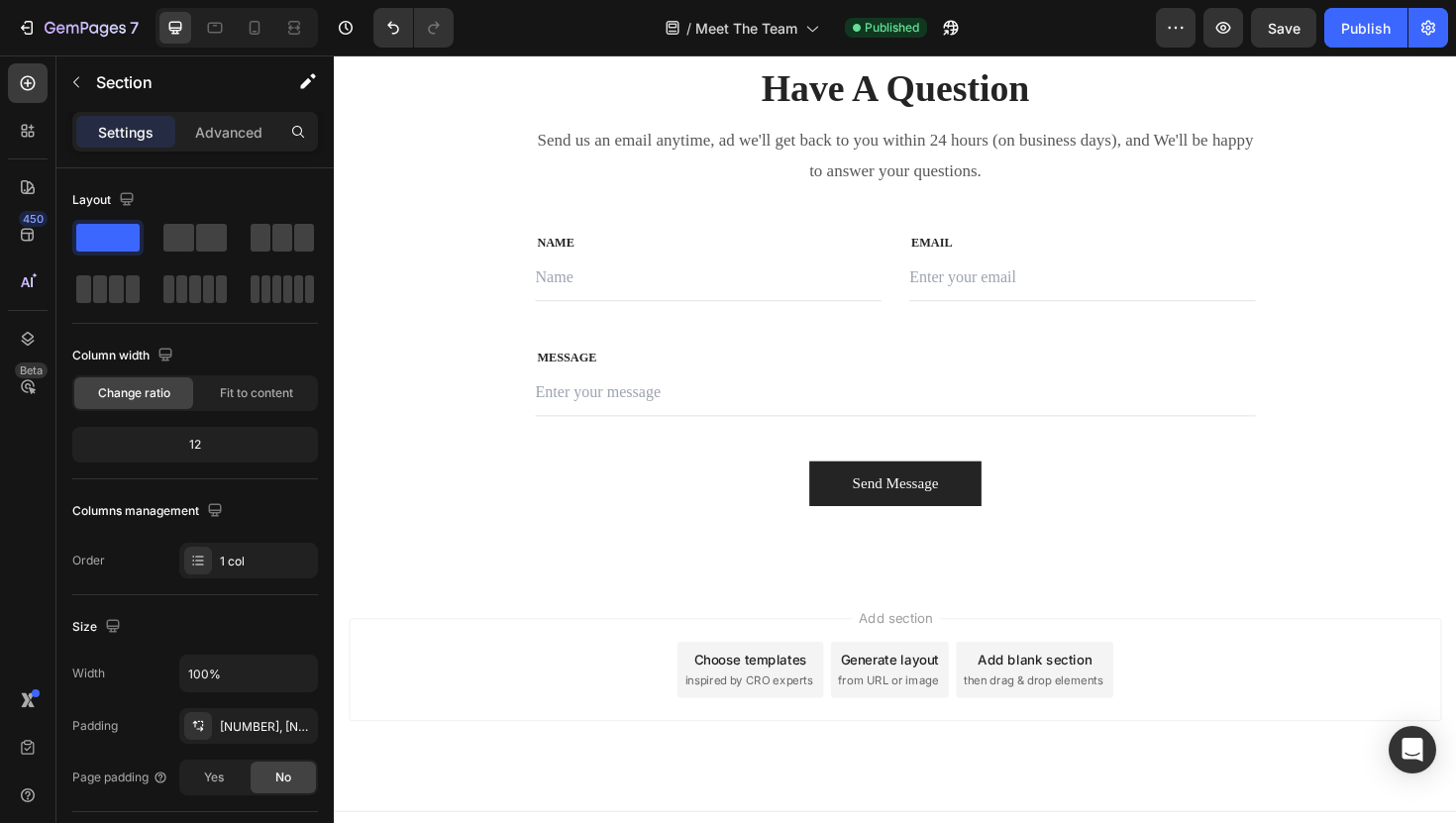 scroll, scrollTop: 5096, scrollLeft: 0, axis: vertical 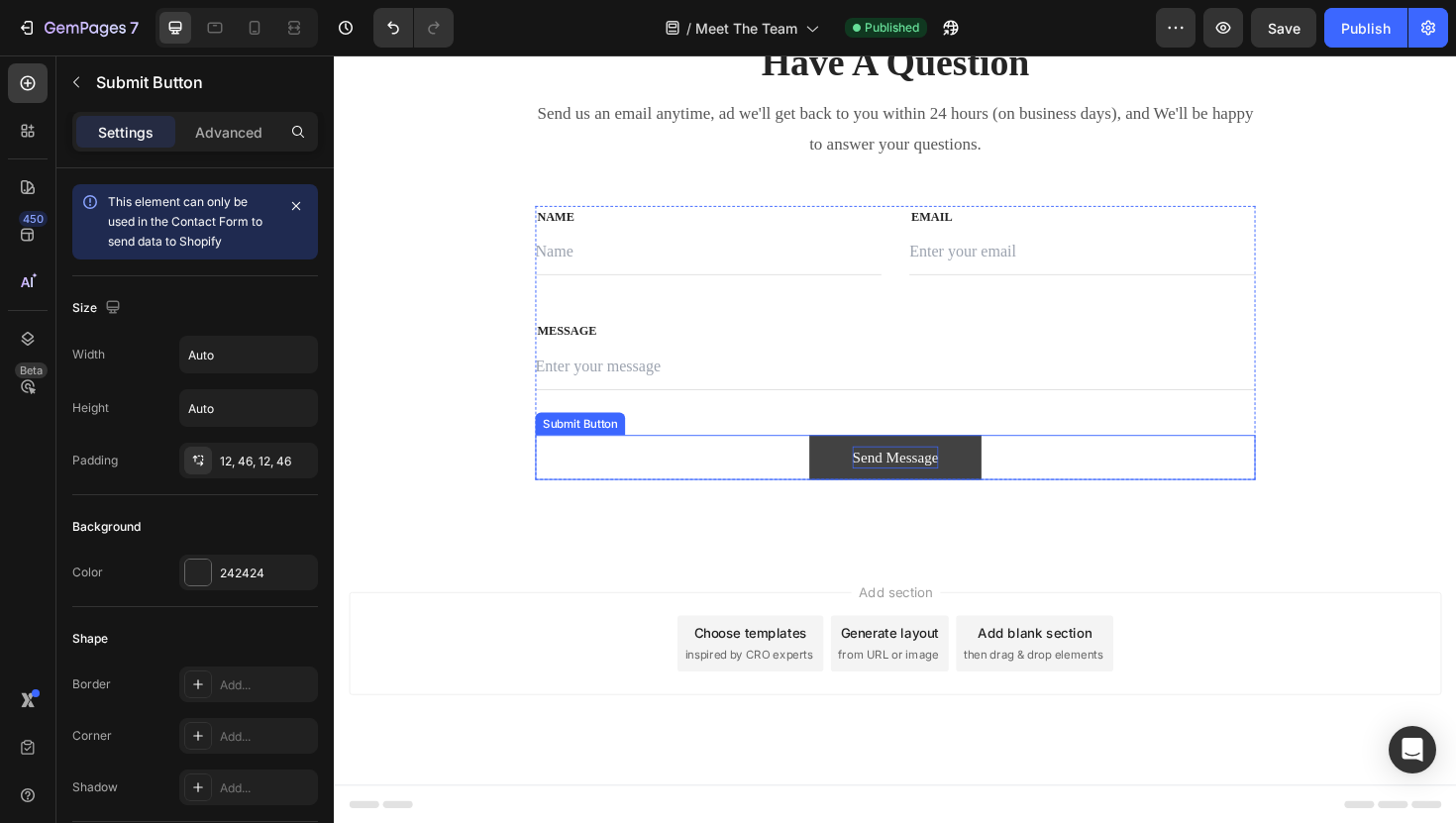 click on "Send Message" at bounding box center [928, 481] 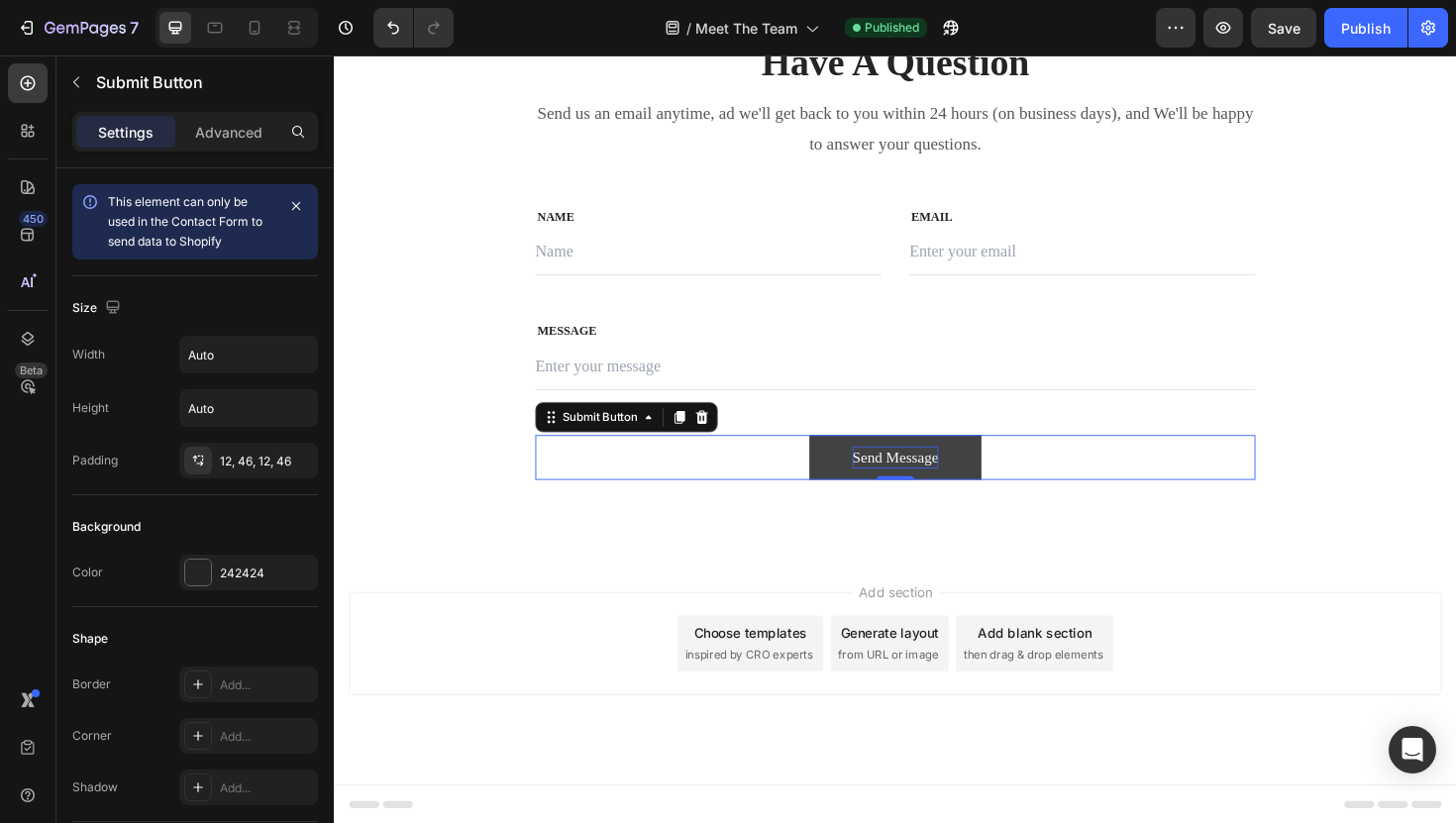 click on "Send Message" at bounding box center (928, 481) 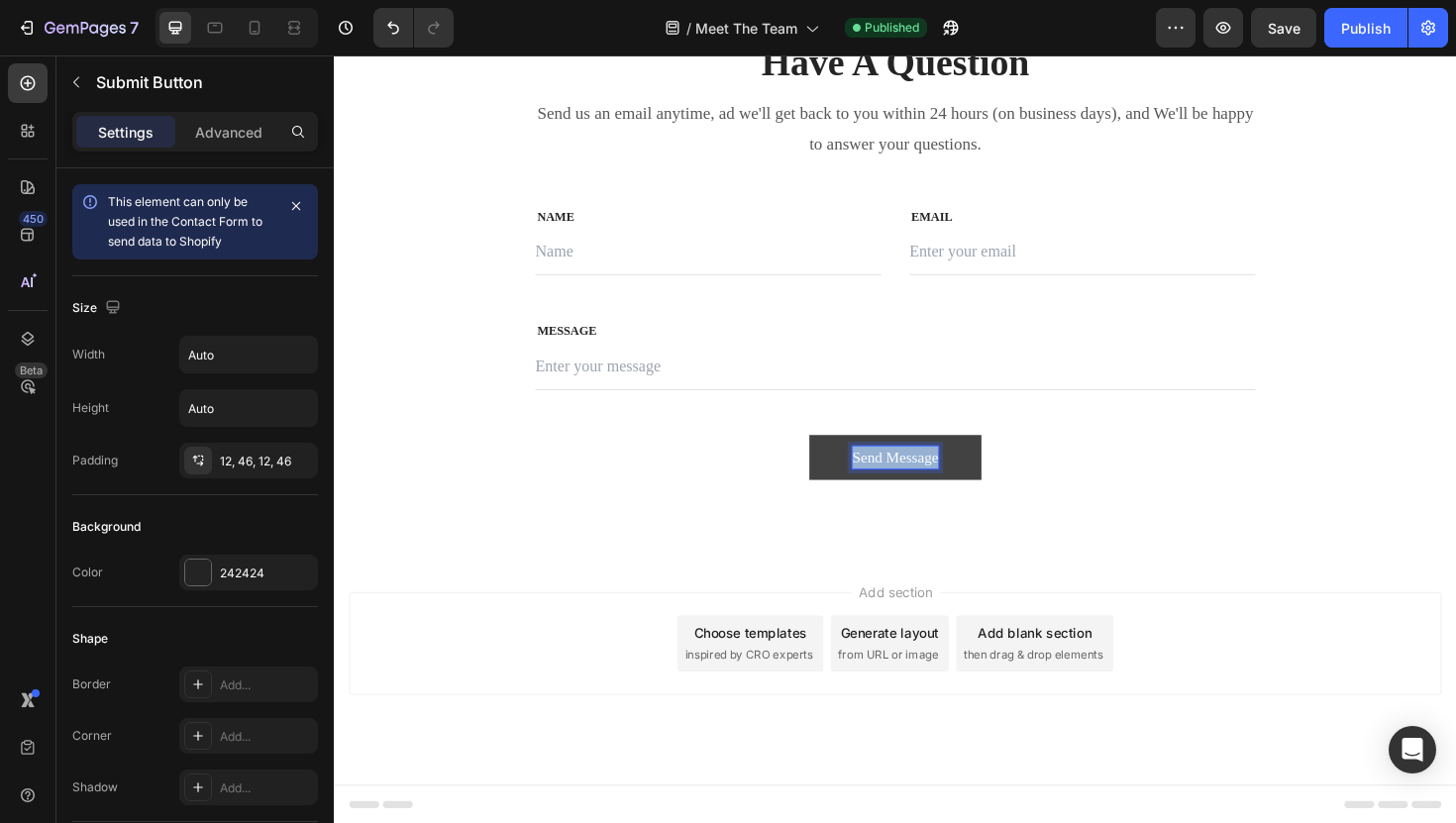 click on "Send Message" at bounding box center [928, 481] 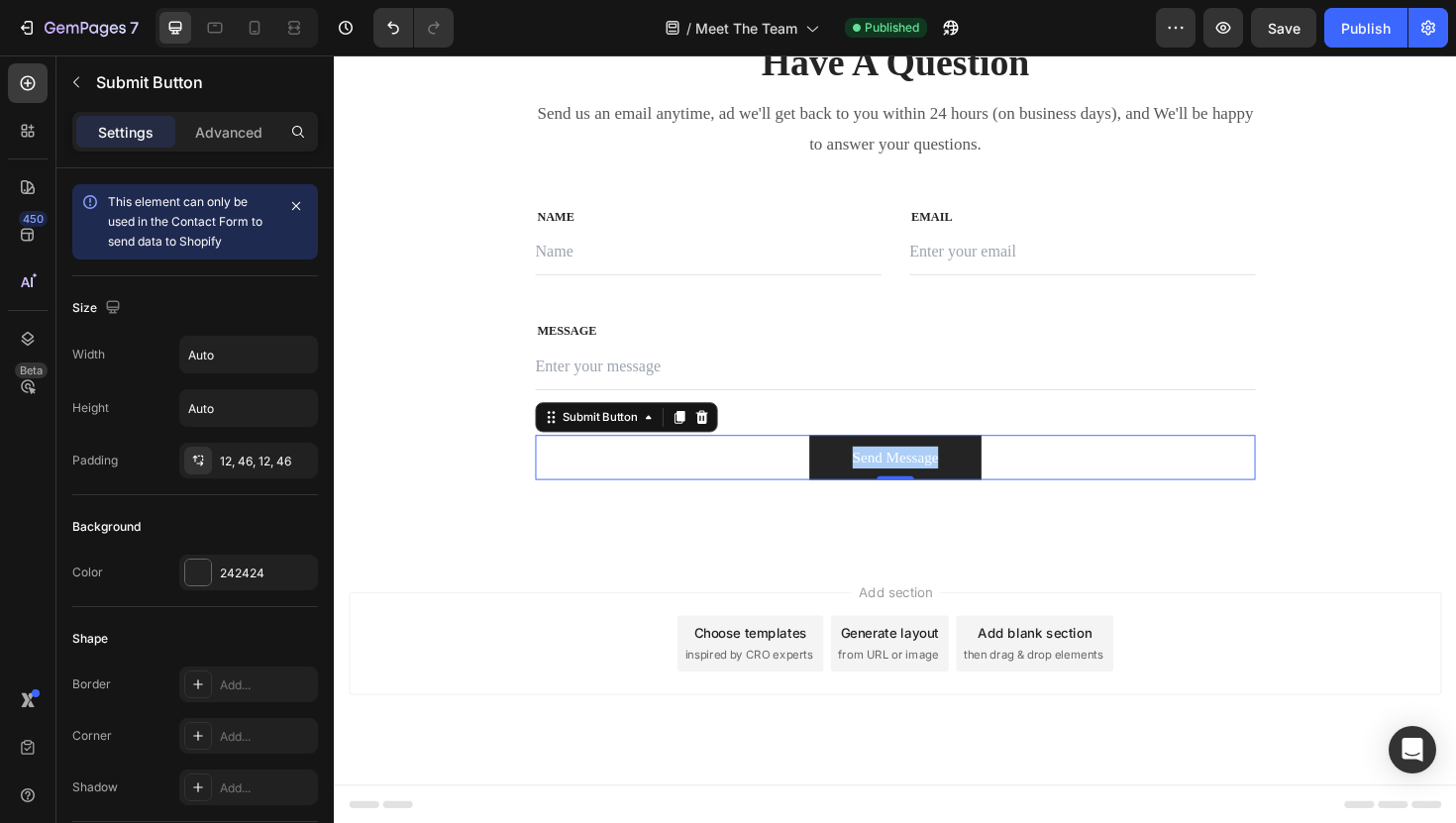 click on "Settings Advanced" at bounding box center [195, 140] 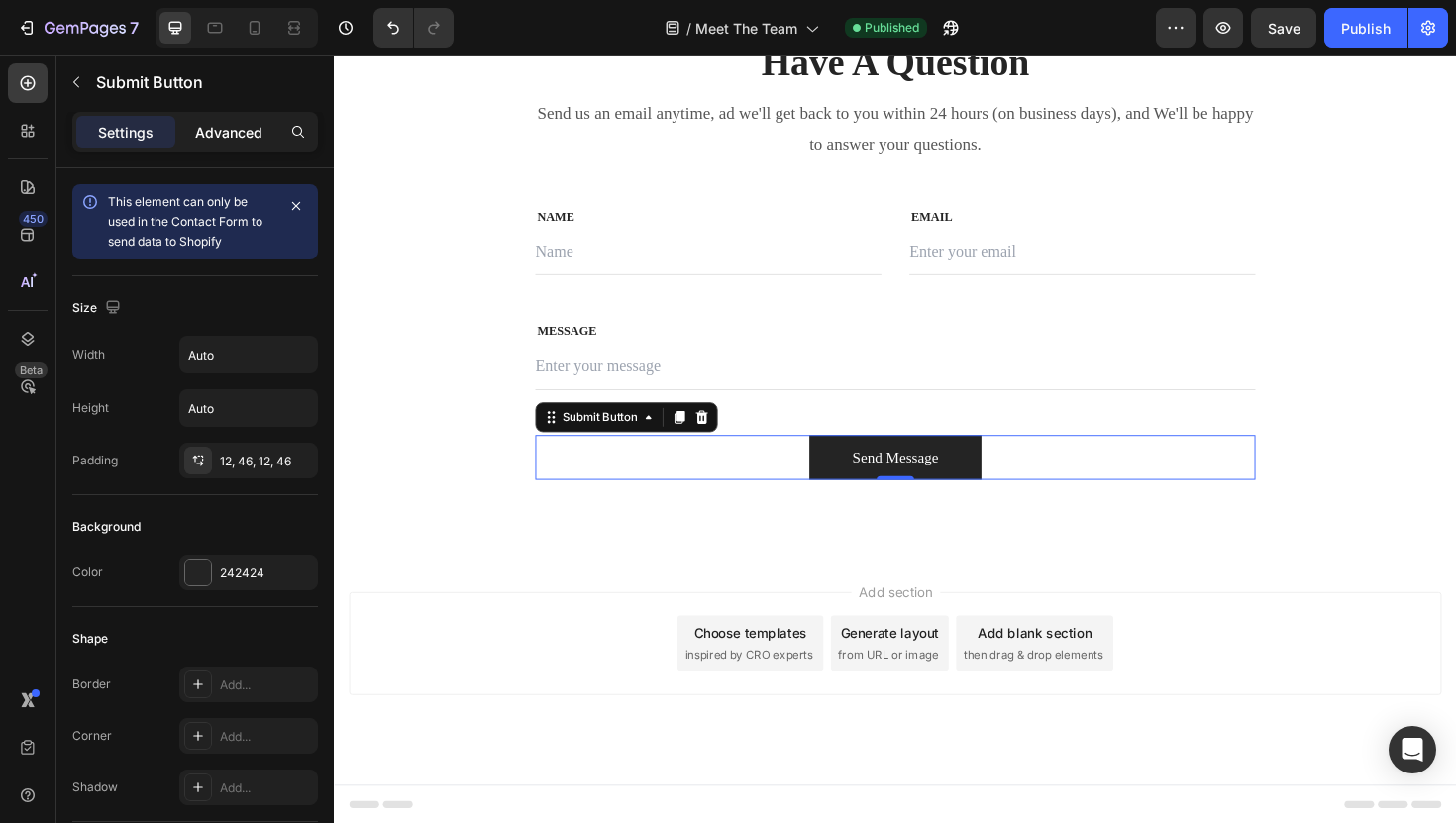 click on "Advanced" 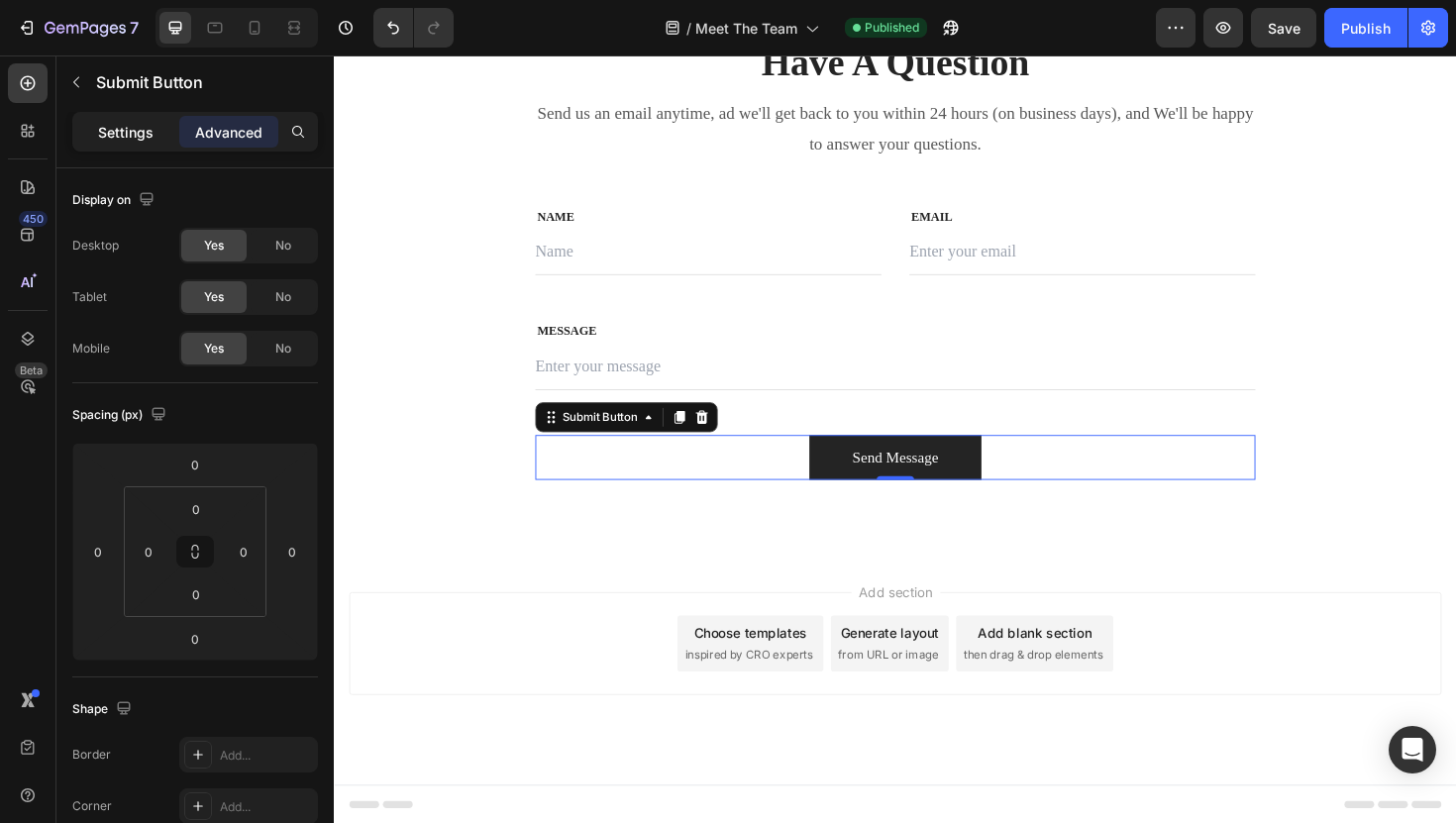 click on "Settings" at bounding box center (126, 132) 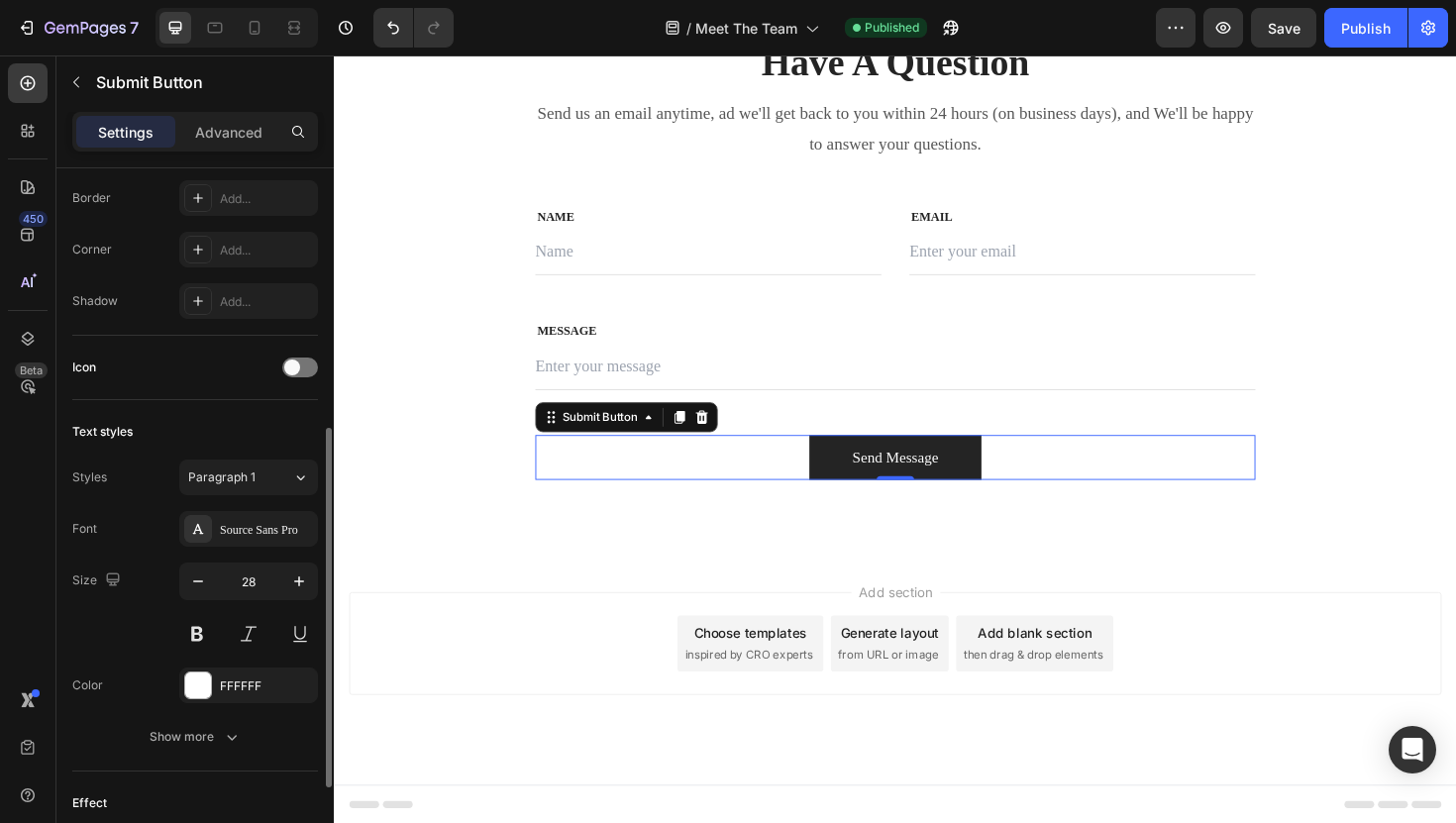 scroll, scrollTop: 504, scrollLeft: 0, axis: vertical 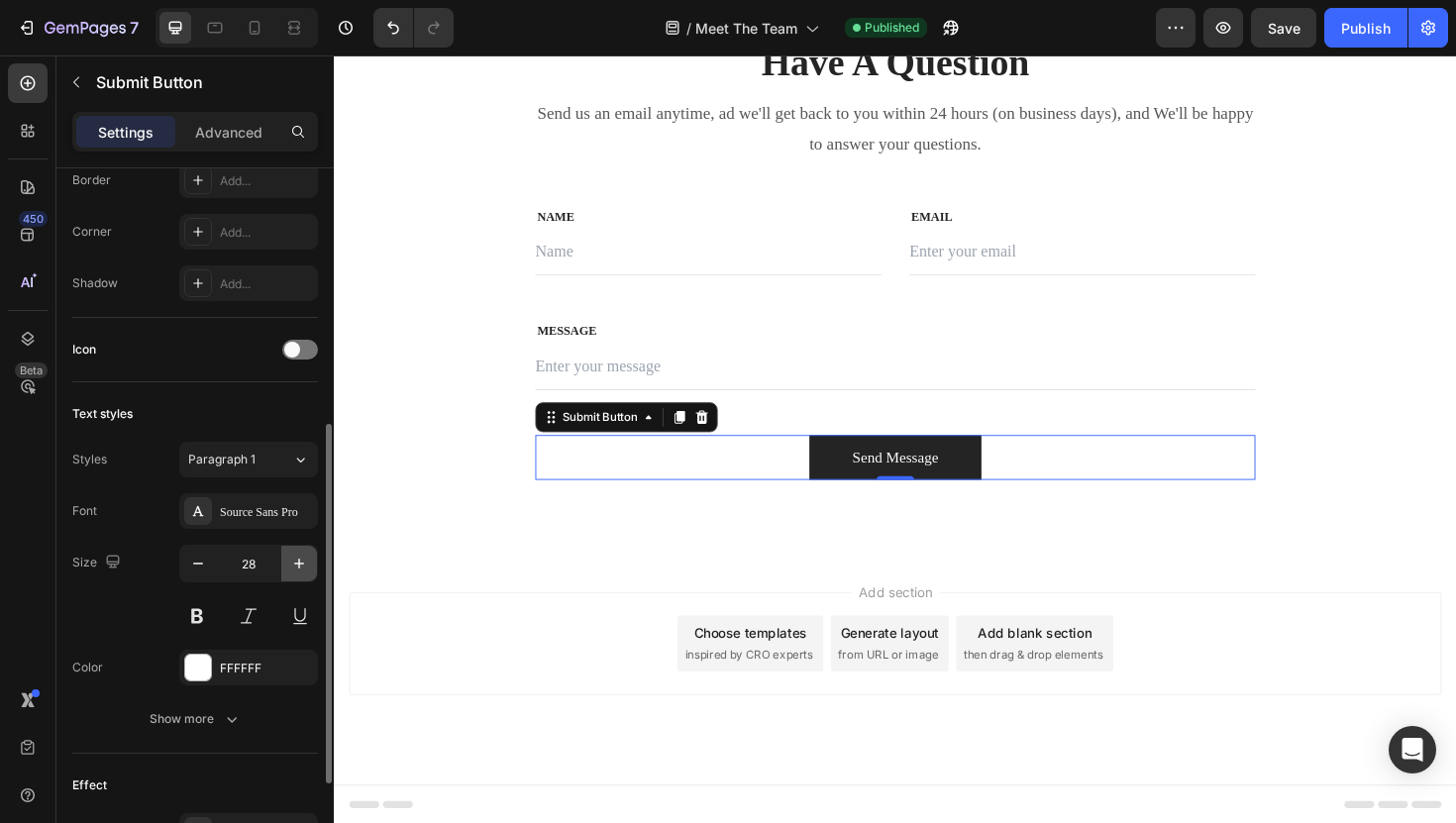 click 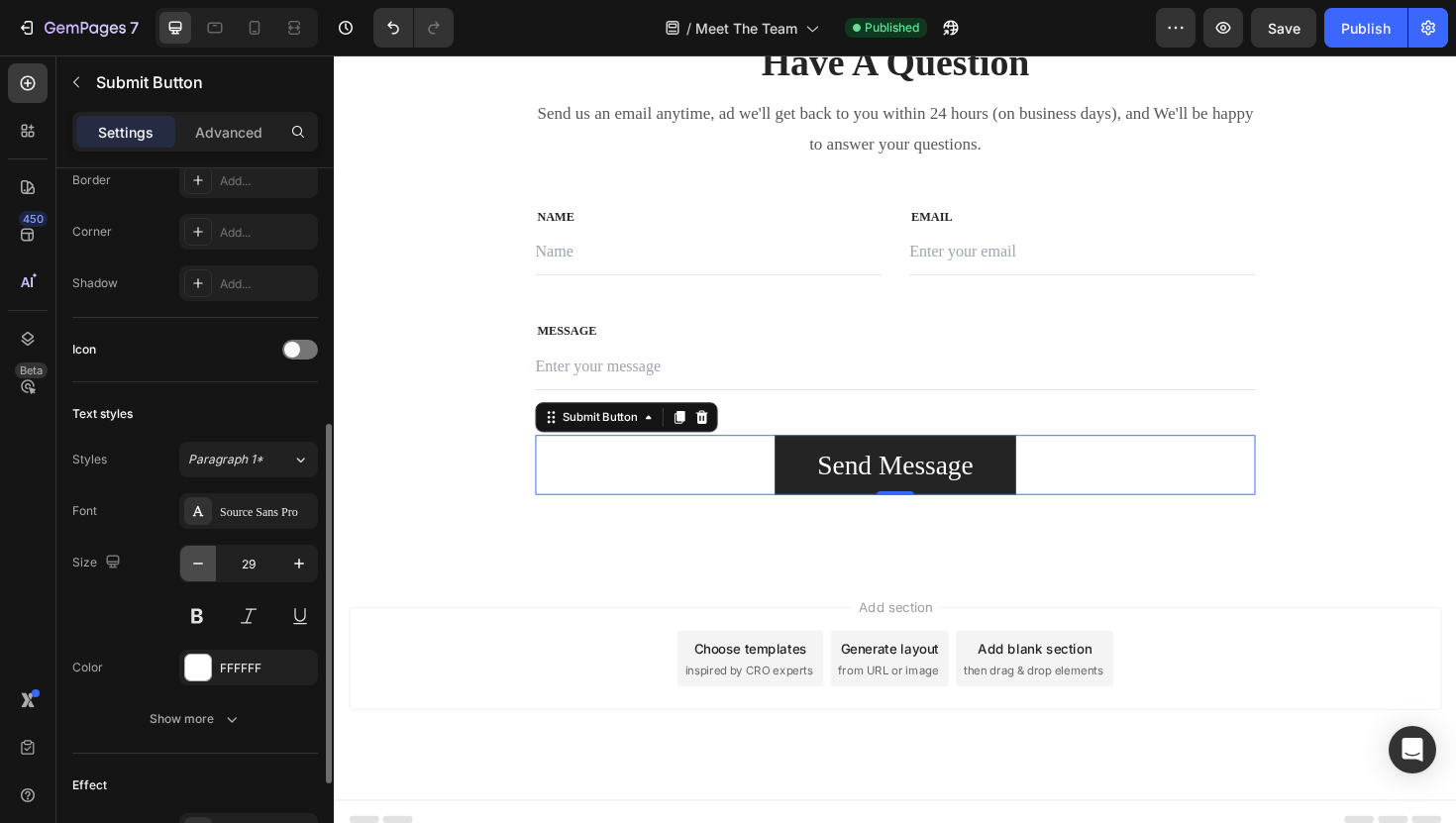 click 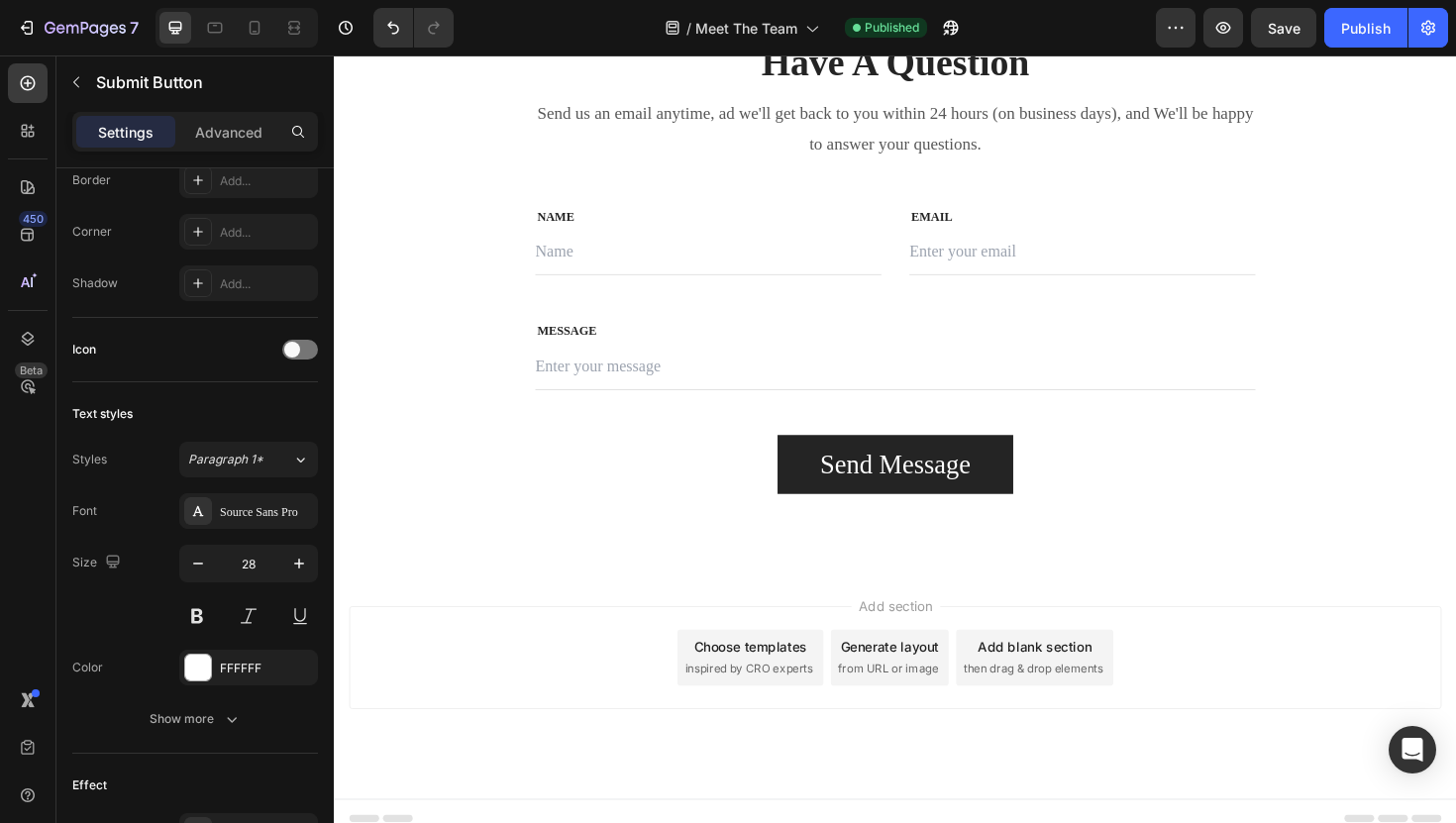 click on "Add section Choose templates inspired by CRO experts Generate layout from URL or image Add blank section then drag & drop elements" at bounding box center [928, 721] 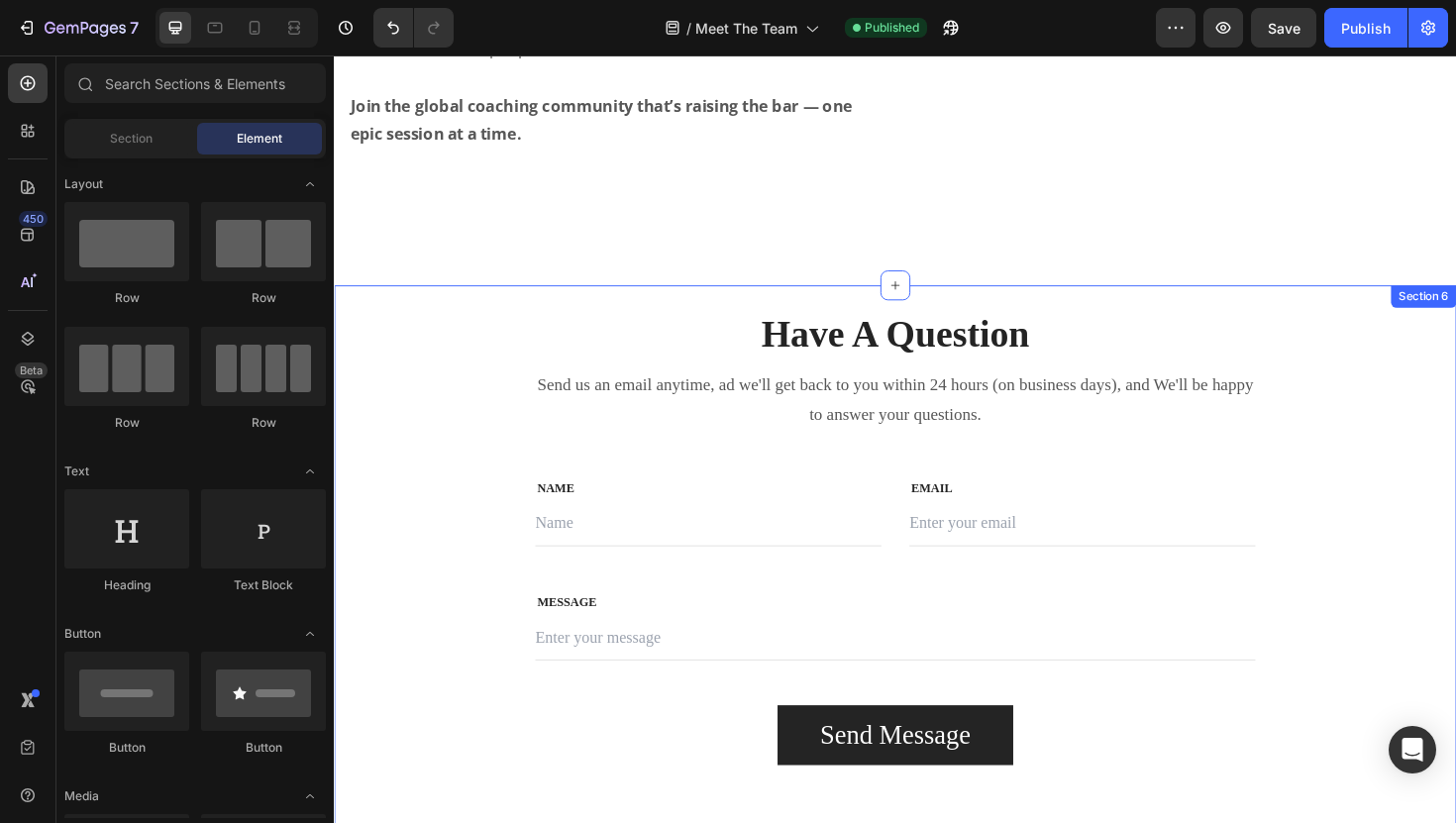 scroll, scrollTop: 4804, scrollLeft: 0, axis: vertical 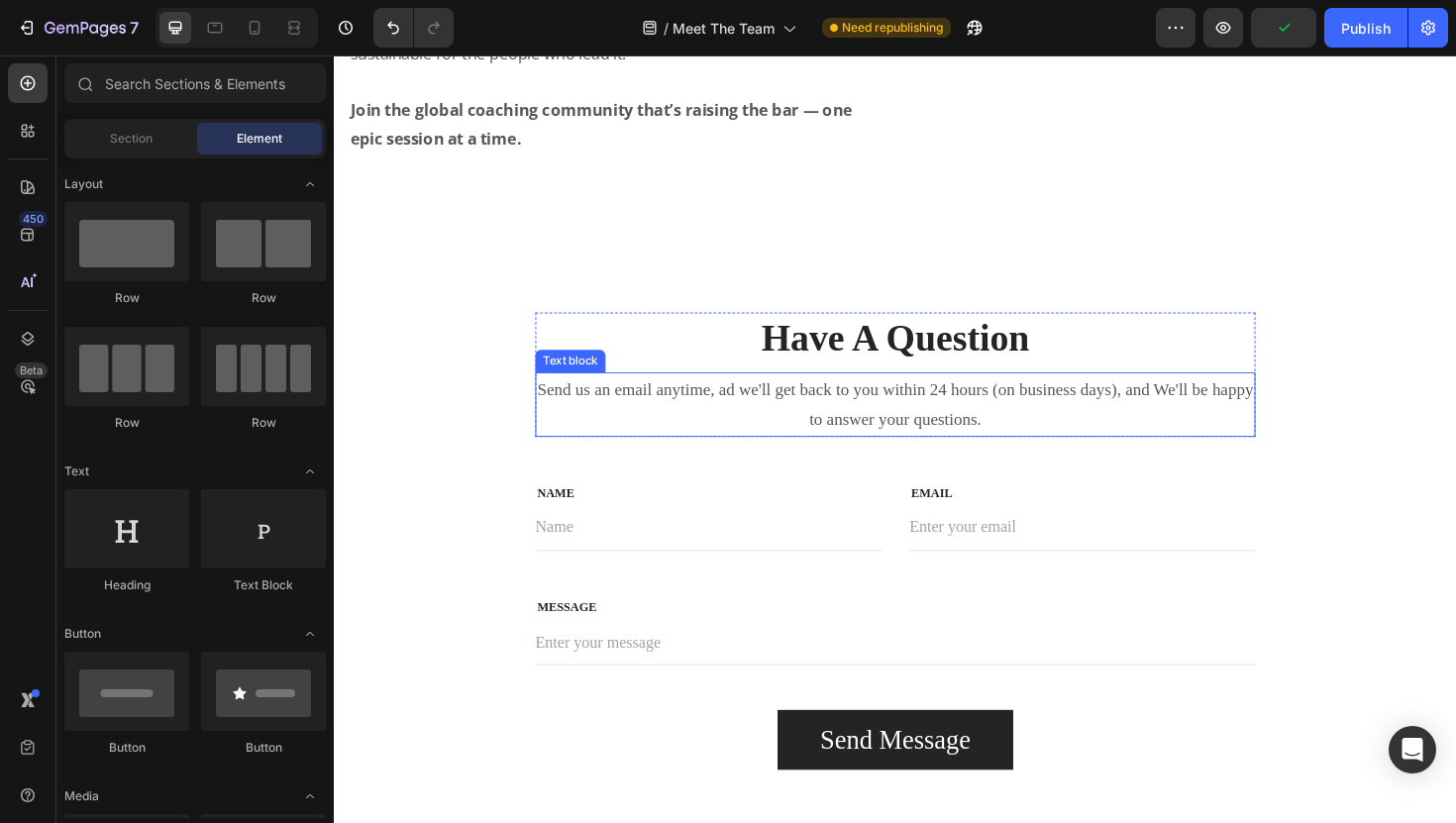 click on "Send us an email anytime, ad we'll get back to you within 24 hours (on business days), and We'll be happy to answer your questions." at bounding box center [928, 425] 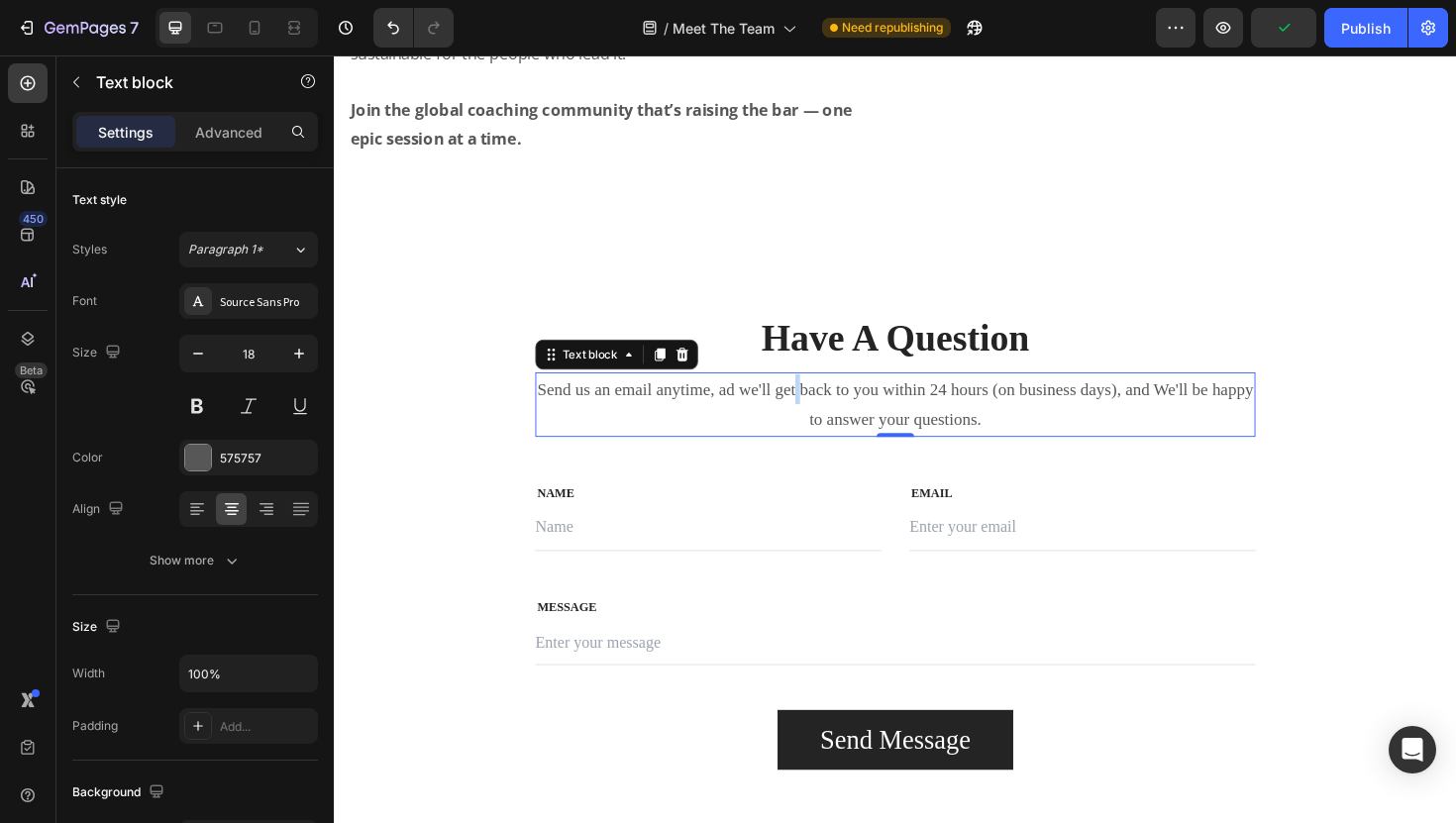 click on "Send us an email anytime, ad we'll get back to you within 24 hours (on business days), and We'll be happy to answer your questions." at bounding box center (928, 425) 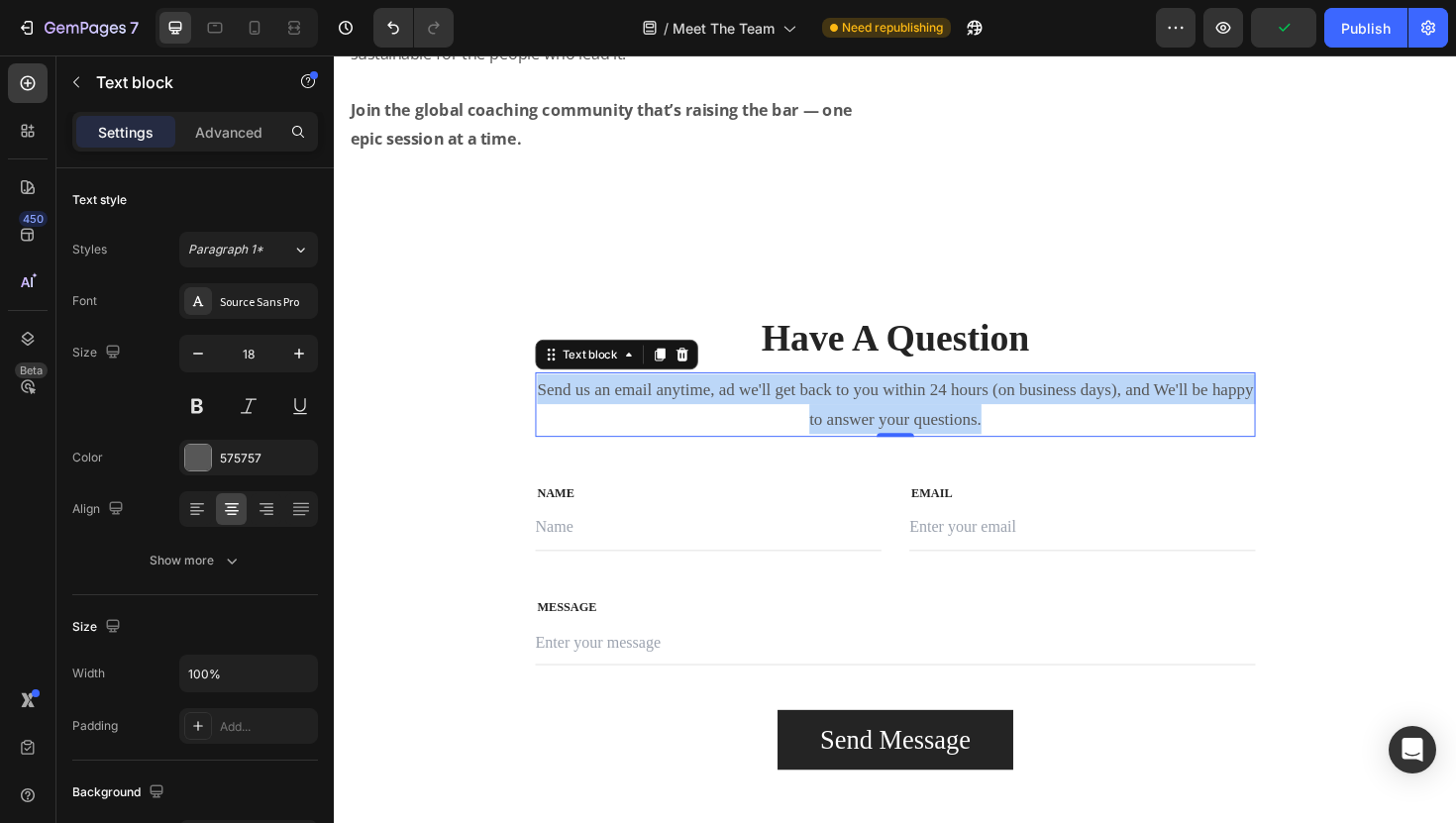 click on "Send us an email anytime, ad we'll get back to you within 24 hours (on business days), and We'll be happy to answer your questions." at bounding box center (928, 425) 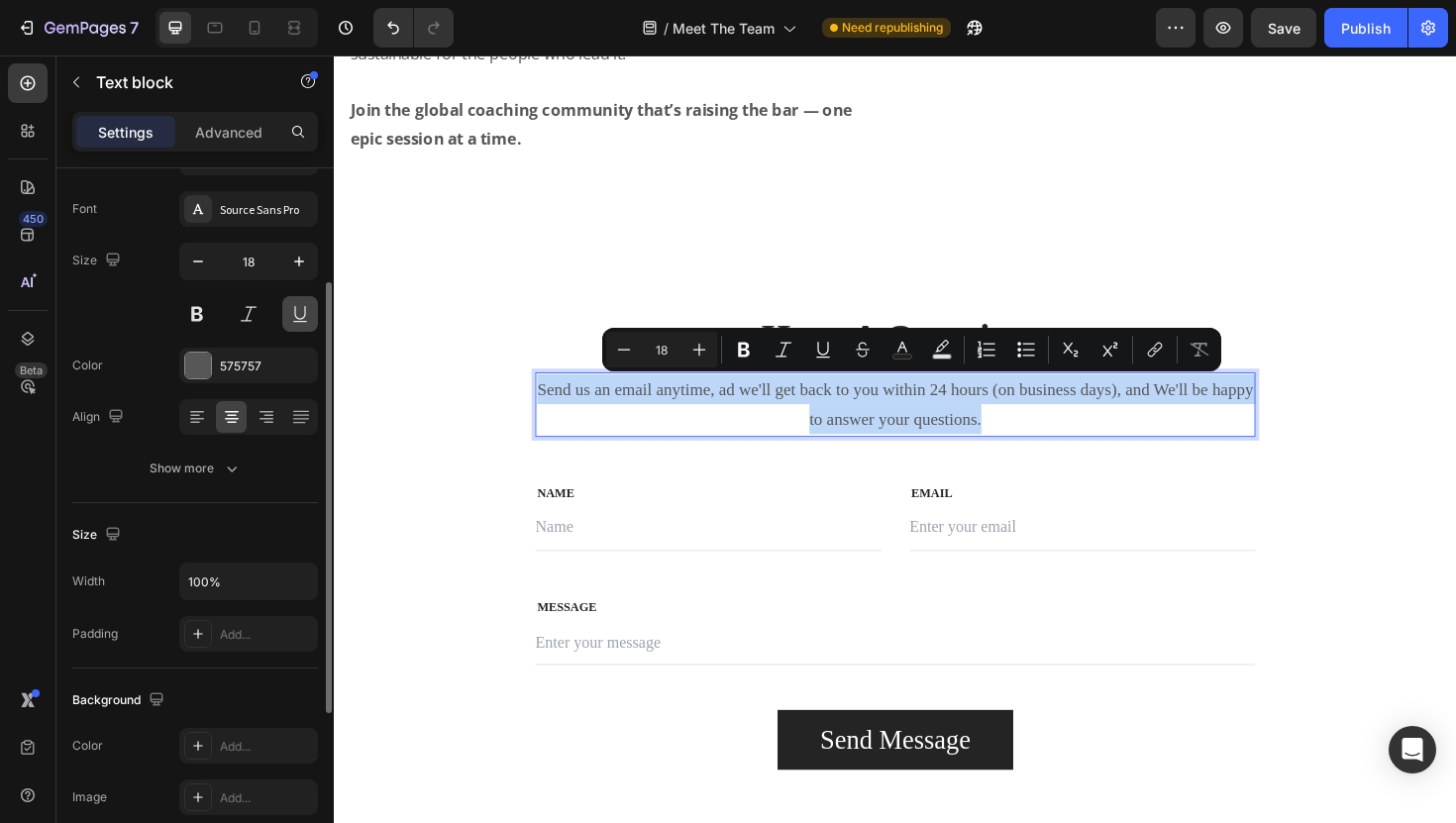 scroll, scrollTop: 129, scrollLeft: 0, axis: vertical 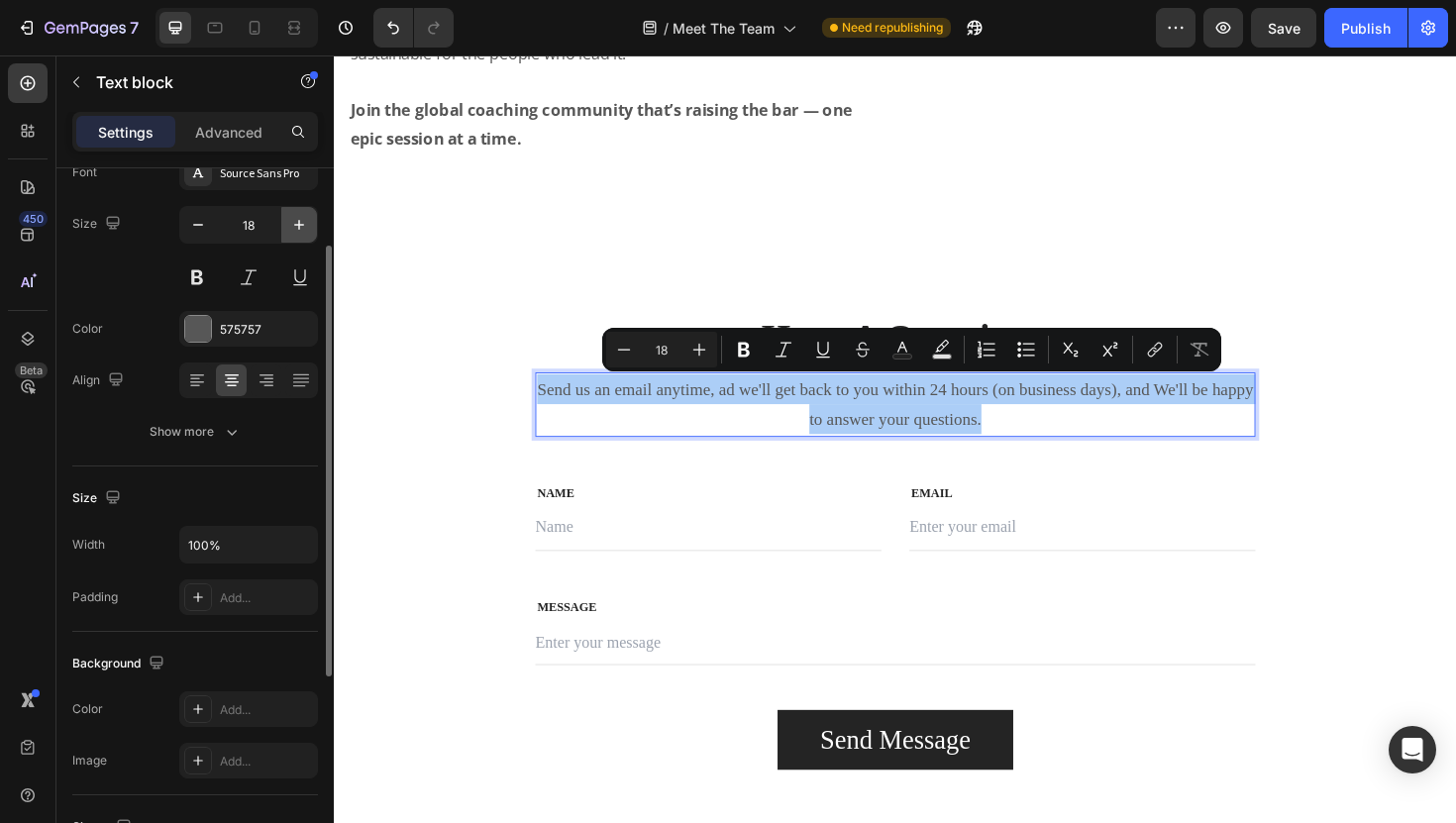 click 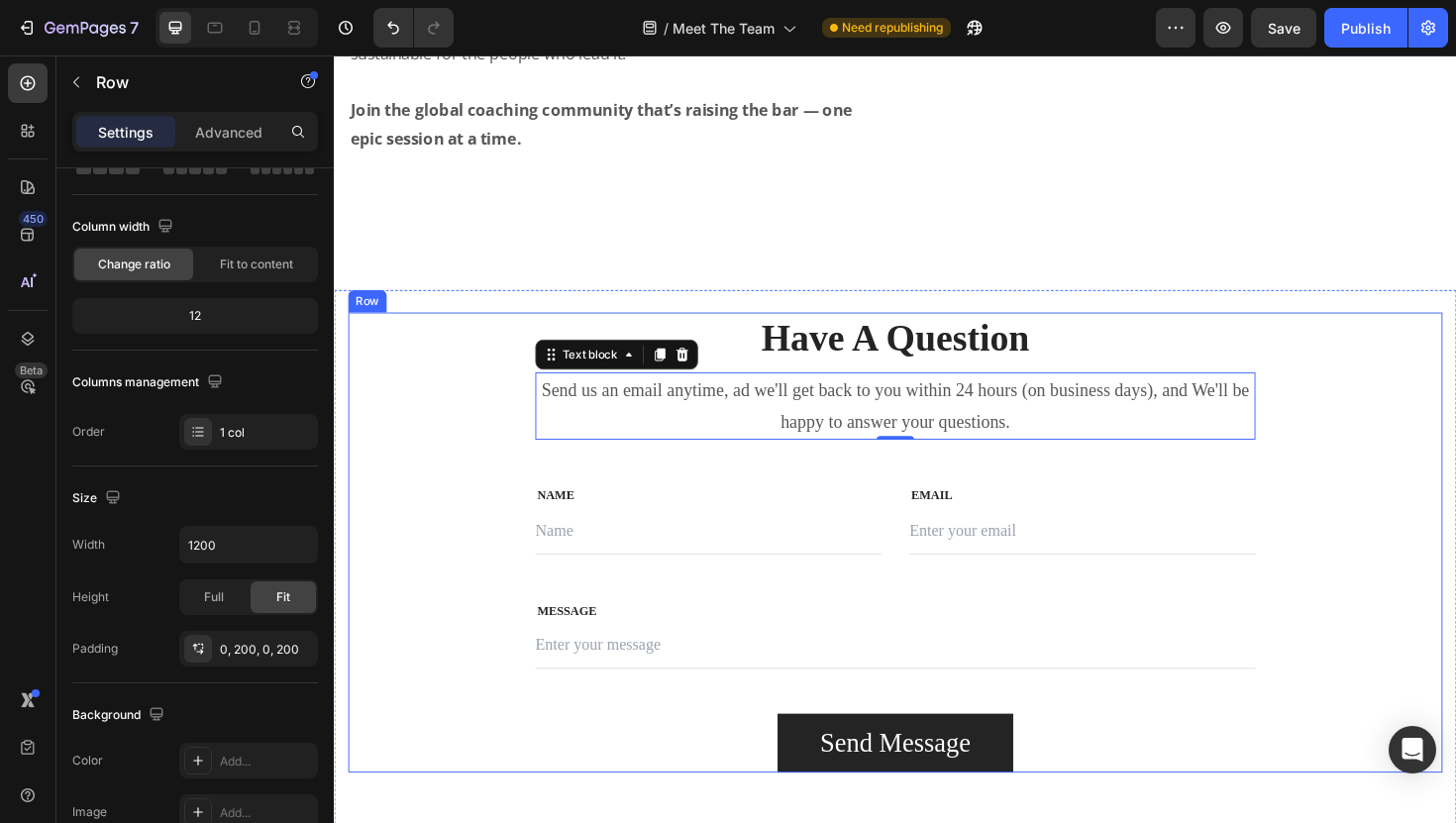 click on "Have A Question Heading Send us an email anytime, ad we'll get back to you within 24 hours (on business days), and We'll be happy to answer your questions. Text block 0 Row NAME Text block Text Field EMAIL Text block Email Field Row MESSAGE Text block Text Field Send Message Submit Button Contact Form Row" at bounding box center [928, 571] 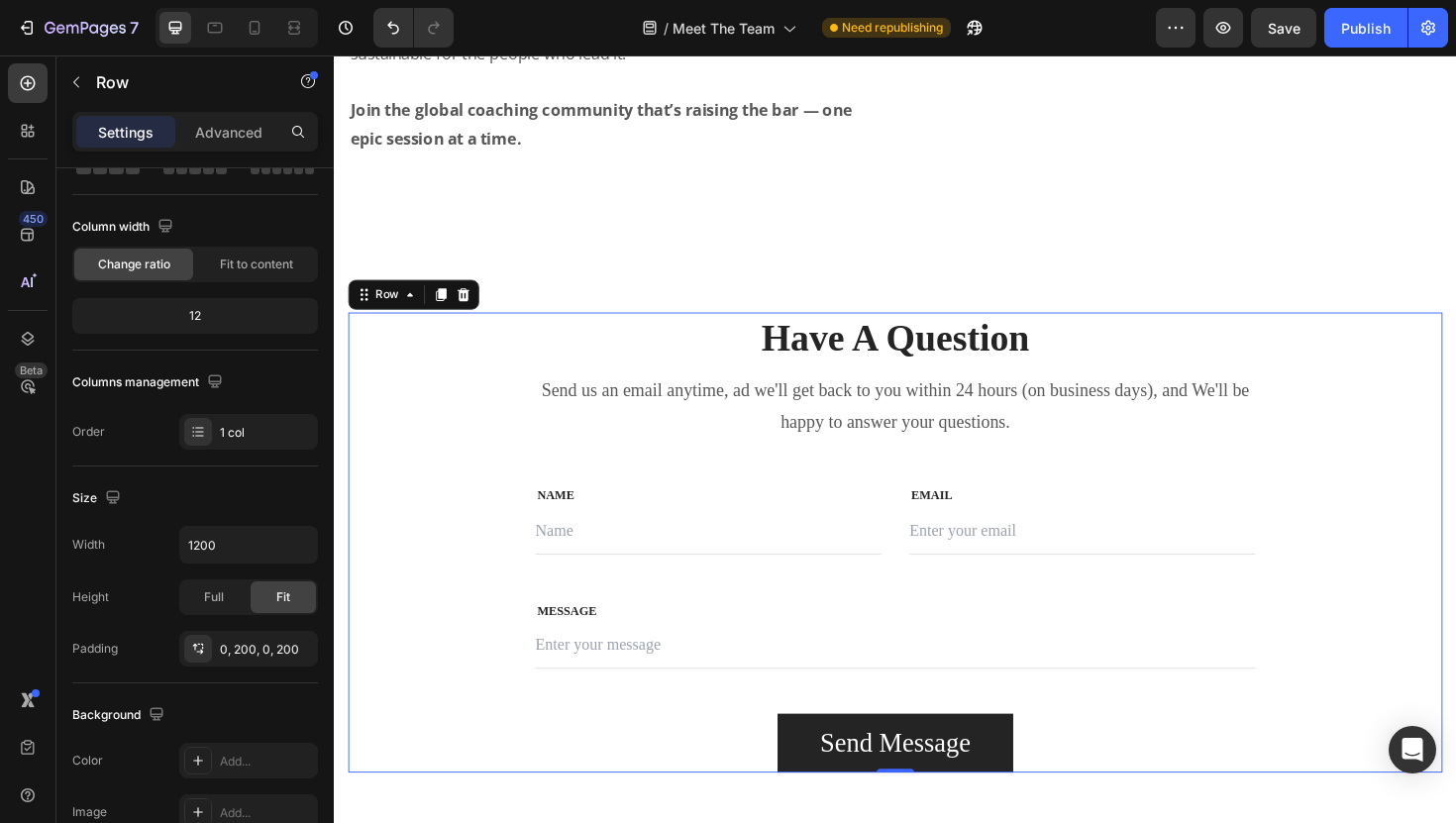 scroll, scrollTop: 0, scrollLeft: 0, axis: both 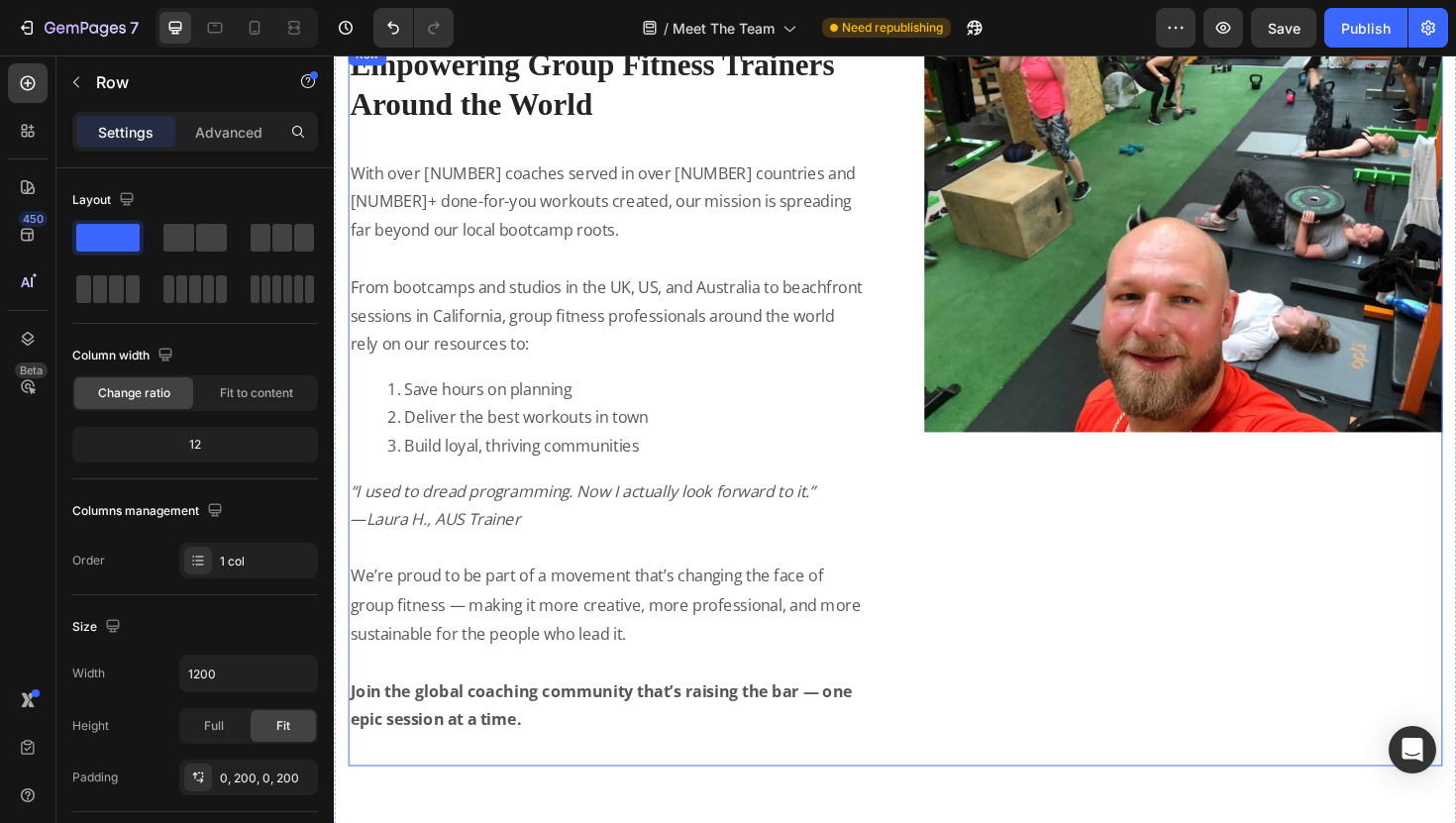 click on "Image Row" at bounding box center (1233, 425) 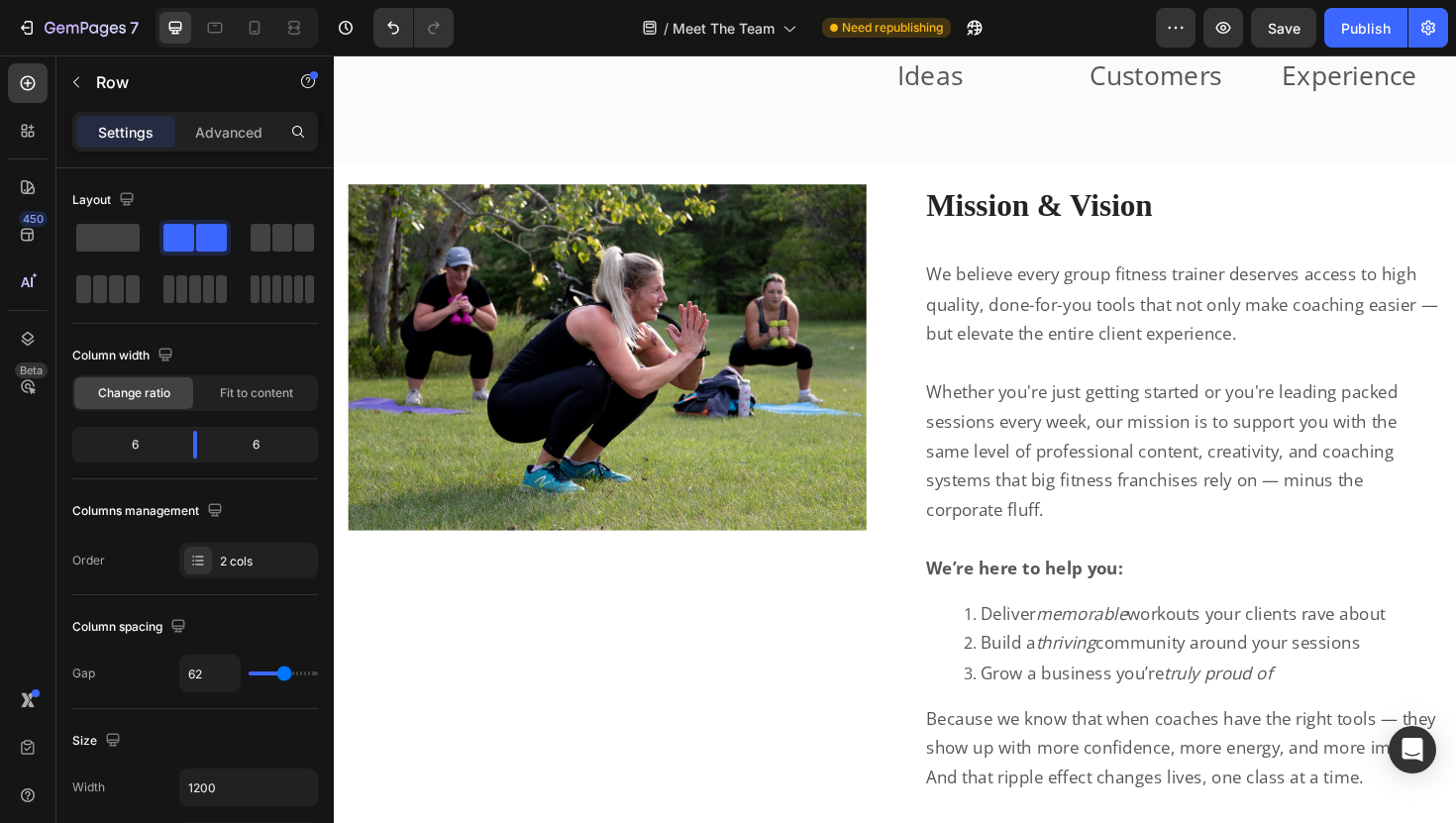 scroll, scrollTop: 3261, scrollLeft: 0, axis: vertical 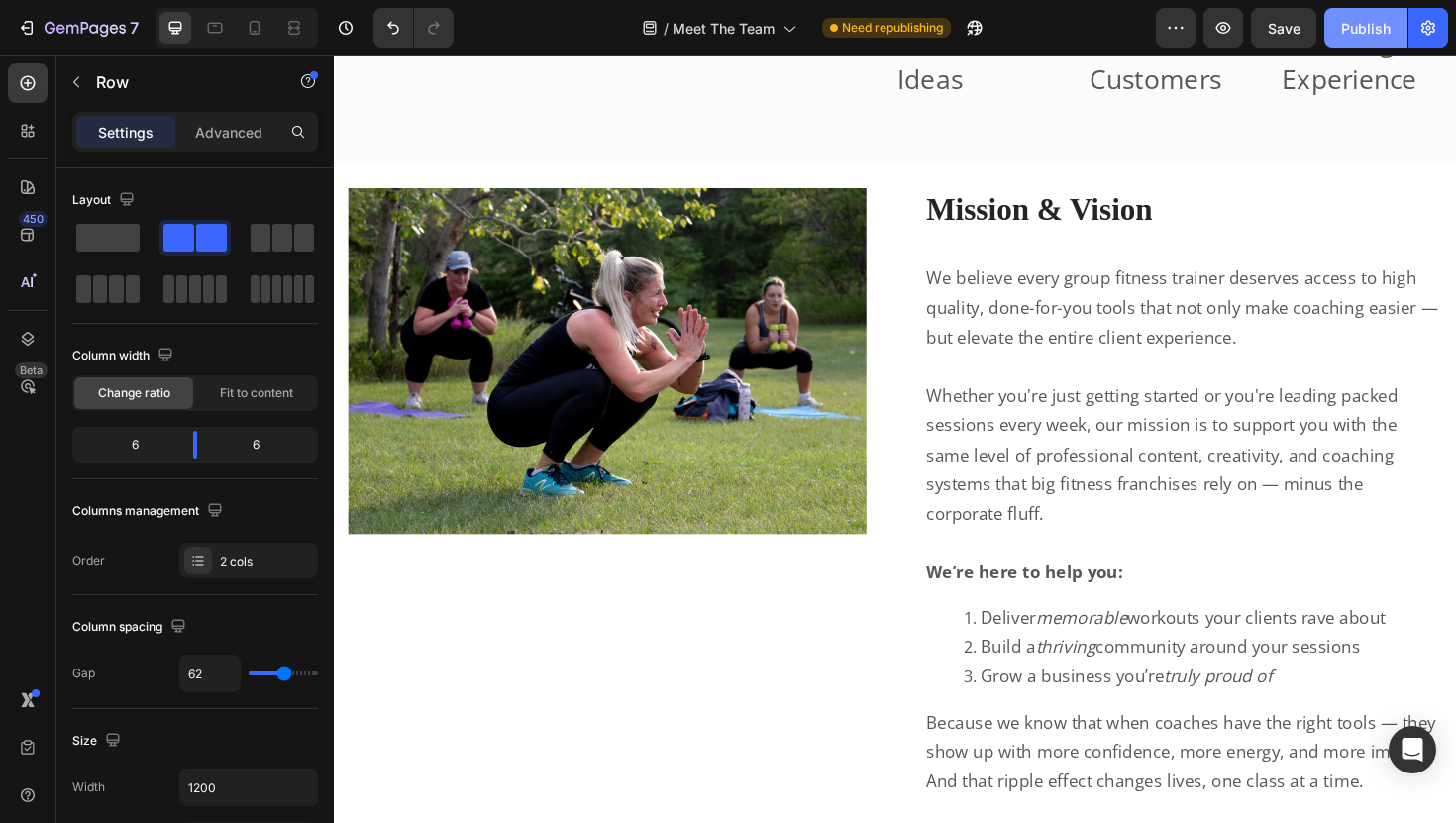 click on "Publish" at bounding box center [1366, 28] 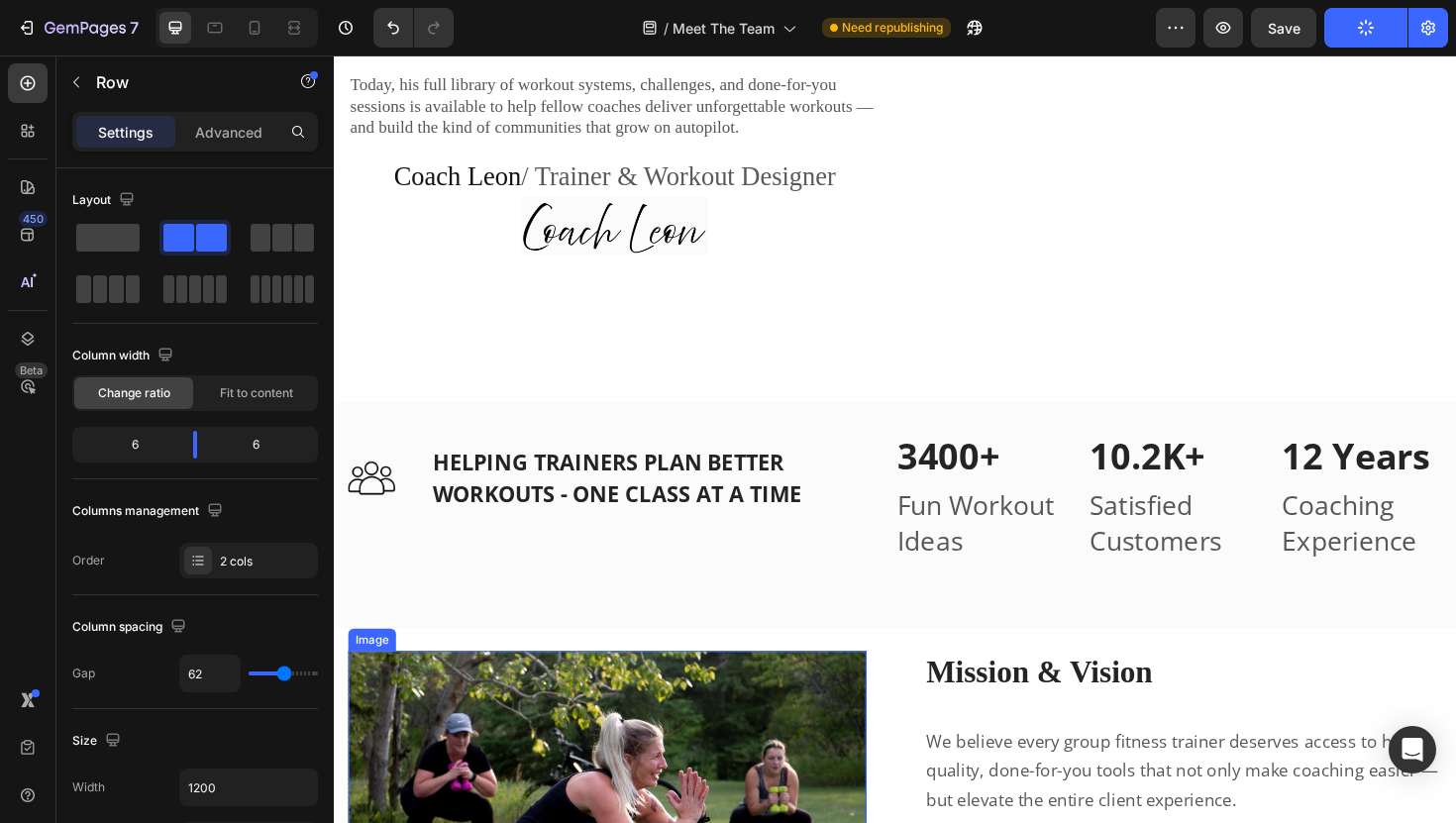 scroll, scrollTop: 2718, scrollLeft: 0, axis: vertical 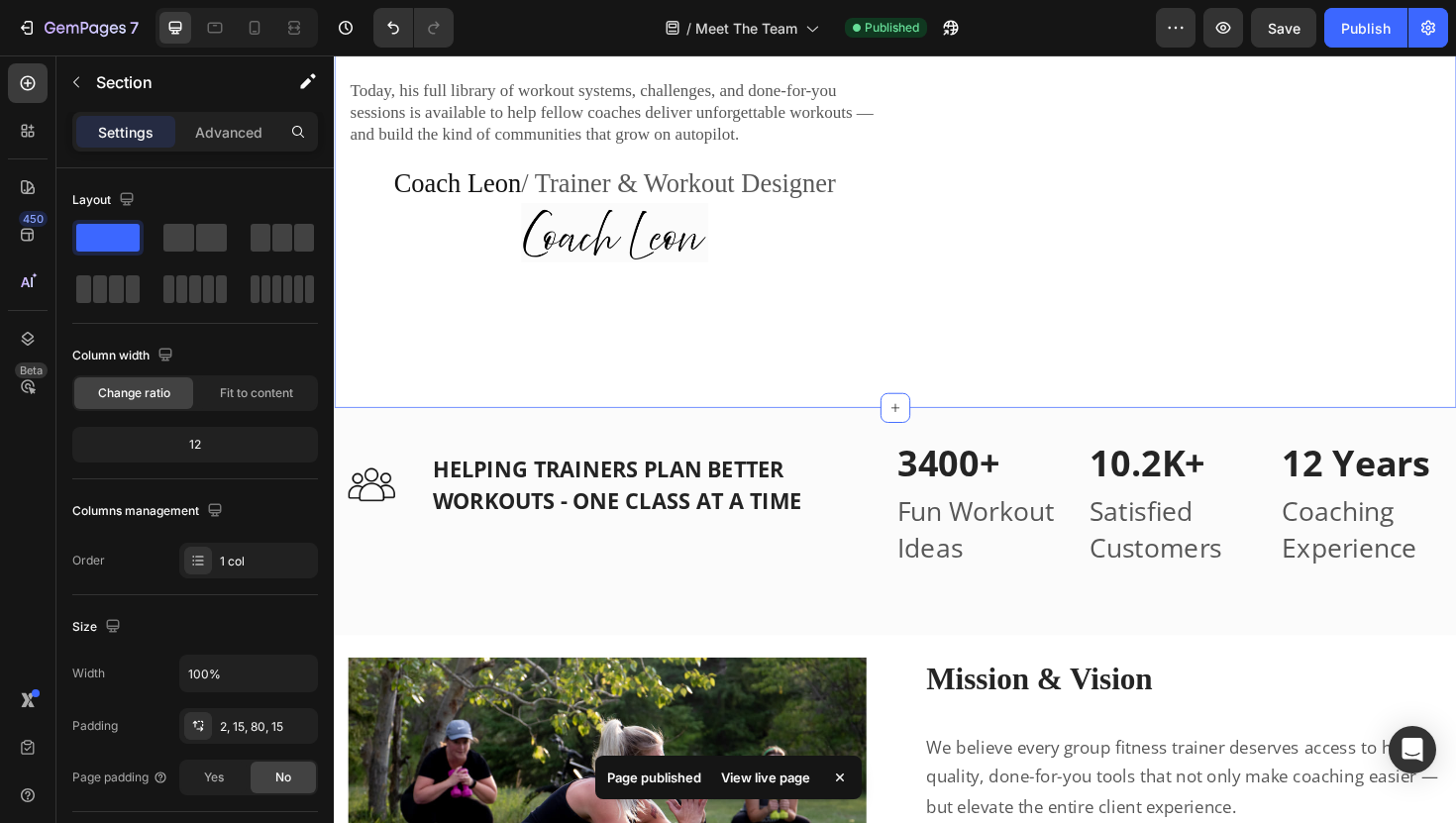 click on "Meet The Team Heading Meet the team behind the content trusted by [NUMBER]+ group fitness professionals worldwide.   Text block Row Meet Sophie (CEO) Heading Content Strategist  | Fitness Copywriter Nutrition Advisor   Sophie is a fully qualified diet and nutrition advisor with a background in strategic content creation. She’s the driving force behind our educational resources, client coaching tools, and content systems that help group fitness pros level up their business.   She’s also a professional fitness copywriter — helping coaches connect, educate, and inspire their clients with powerful, done-for-you sales copy that builds trust and drives results.   From science-backed clean eating programs to engaging client education systems like Inbox Nutrition and the Fitness Community Blueprint, Sophie’s passion is creating real-world content that makes a real difference — for you and your clients.         Her mission?       Sophie Wilkinson  / CEO Text Block Image Image Row Meet Coach Leon" at bounding box center [928, -677] 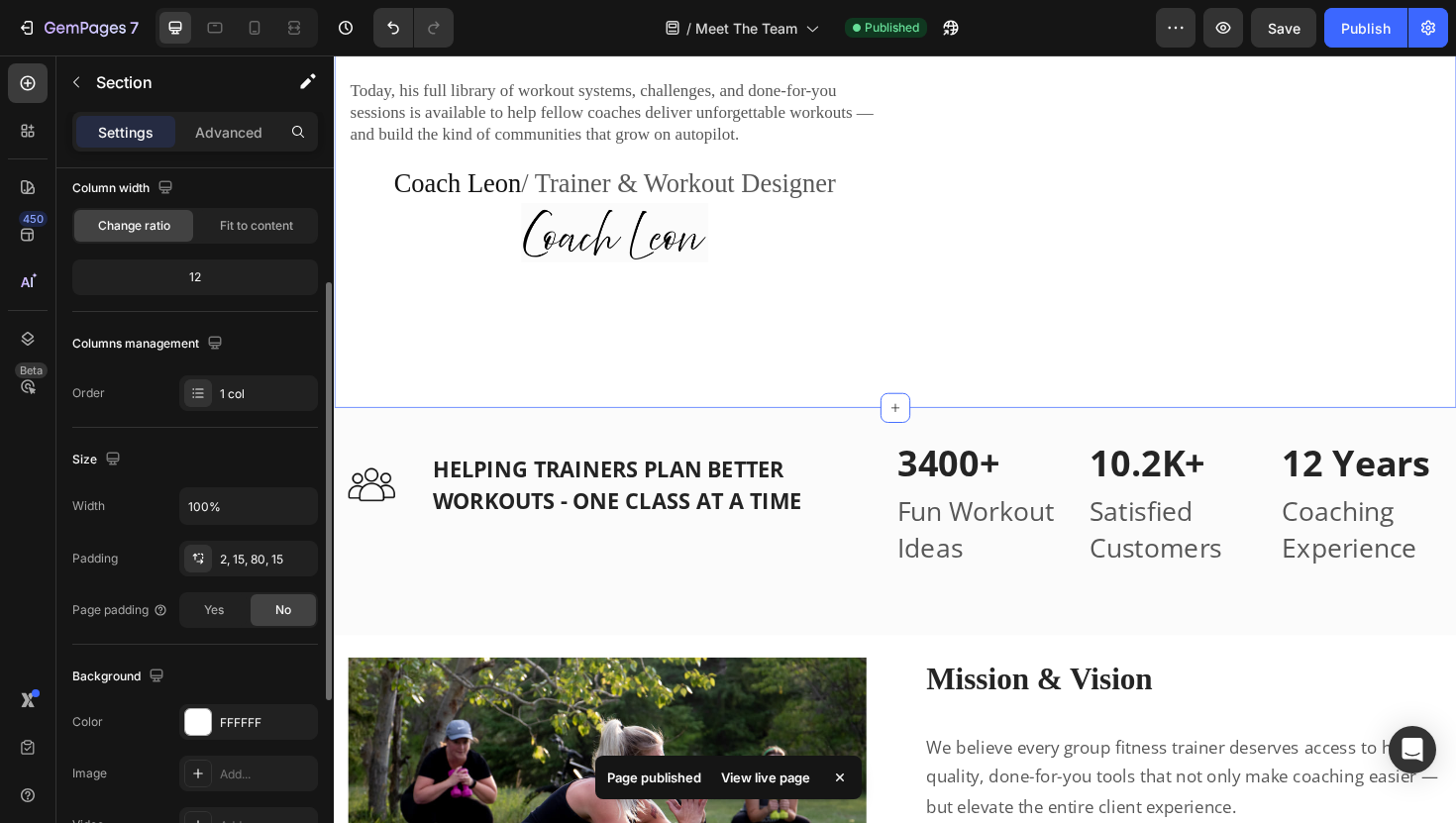 scroll, scrollTop: 177, scrollLeft: 0, axis: vertical 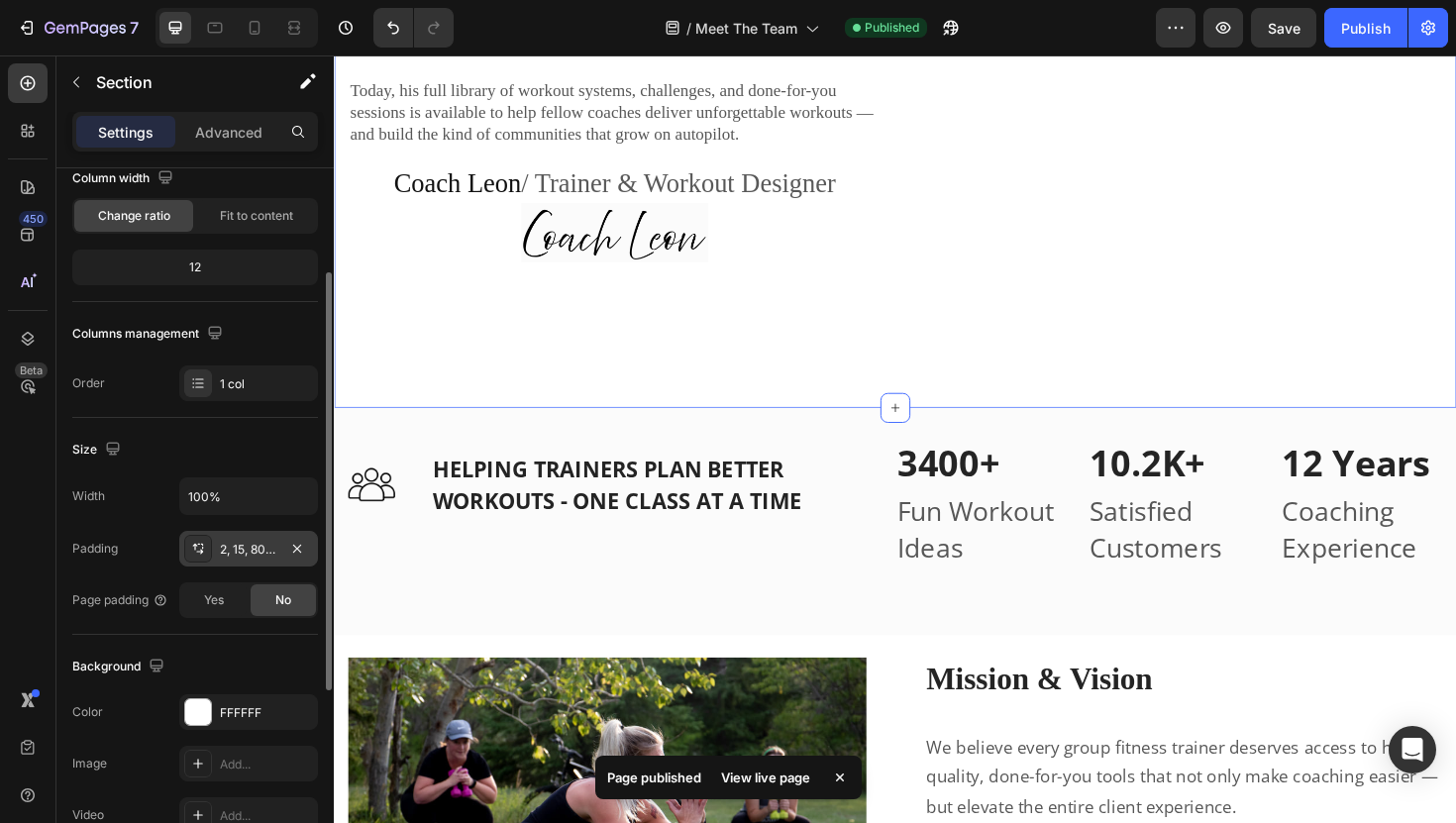 click on "2, 15, 80, 15" at bounding box center (249, 550) 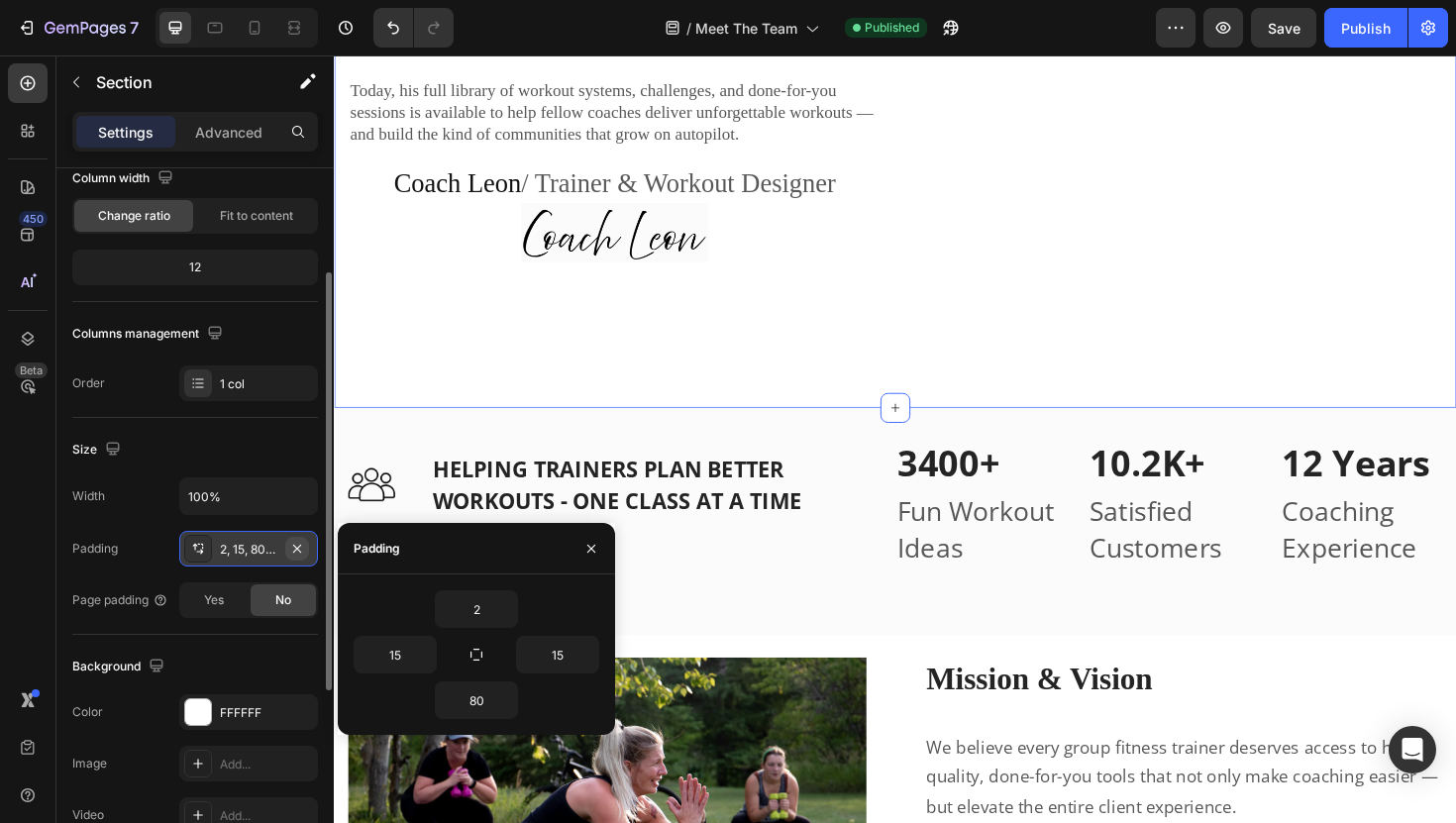 click 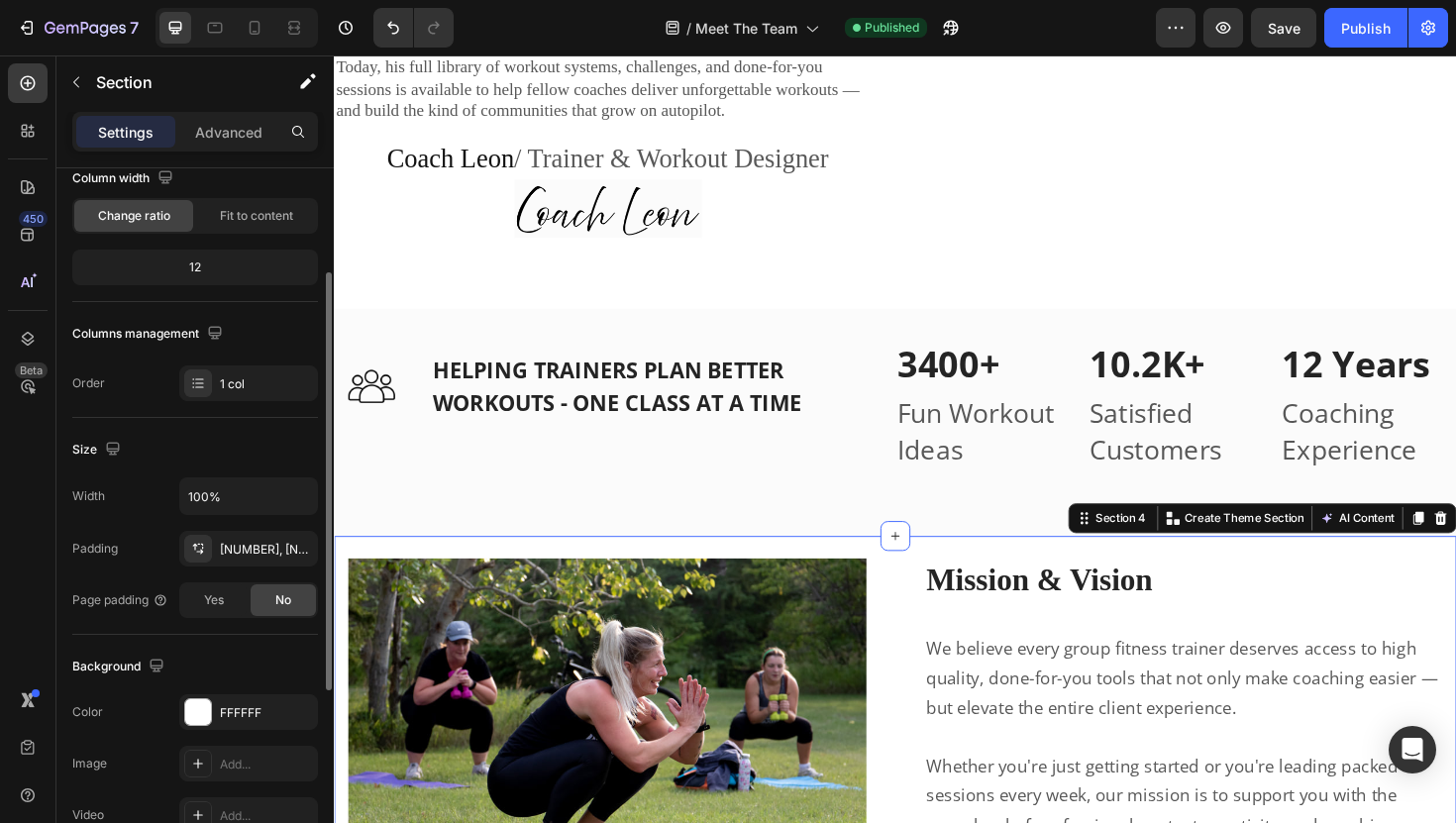 click on "Image Row Mission & Vision  Heading Row We believe every group fitness trainer deserves access to high quality, done-for-you tools that not only make coaching easier — but elevate the entire client experience.   Whether you're just getting started or you're leading packed sessions every week, our mission is to support you with the same level of professional content, creativity, and coaching systems that big fitness franchises rely on — minus the corporate fluff.   We’re here to help you: Deliver memorable workouts your clients rave about Build a thriving community around your sessions Grow a business you’re truly proud of Because we know that when coaches have the right tools — they show up with more confidence, more energy, and more impact. And that ripple effect changes lives, one class at a time. Text Block Row Section [NUMBER] You can create reusable sections Create Theme Section AI Content Write with GemAI What would you like to describe here? Tone and Voice Persuasive Product Show more" at bounding box center [928, 971] 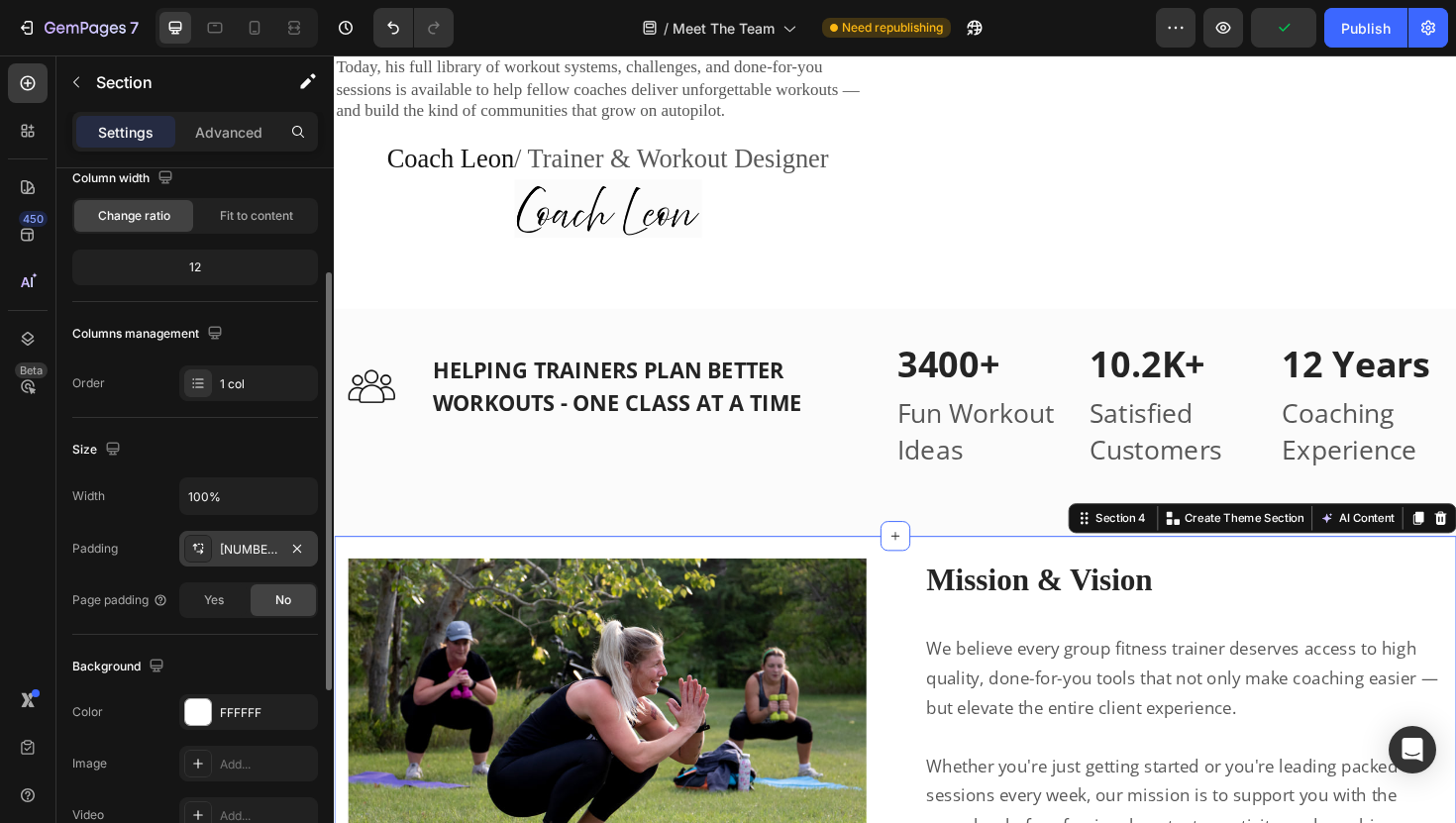 click on "[NUMBER], [NUMBER], [NUMBER], [NUMBER]" at bounding box center (249, 550) 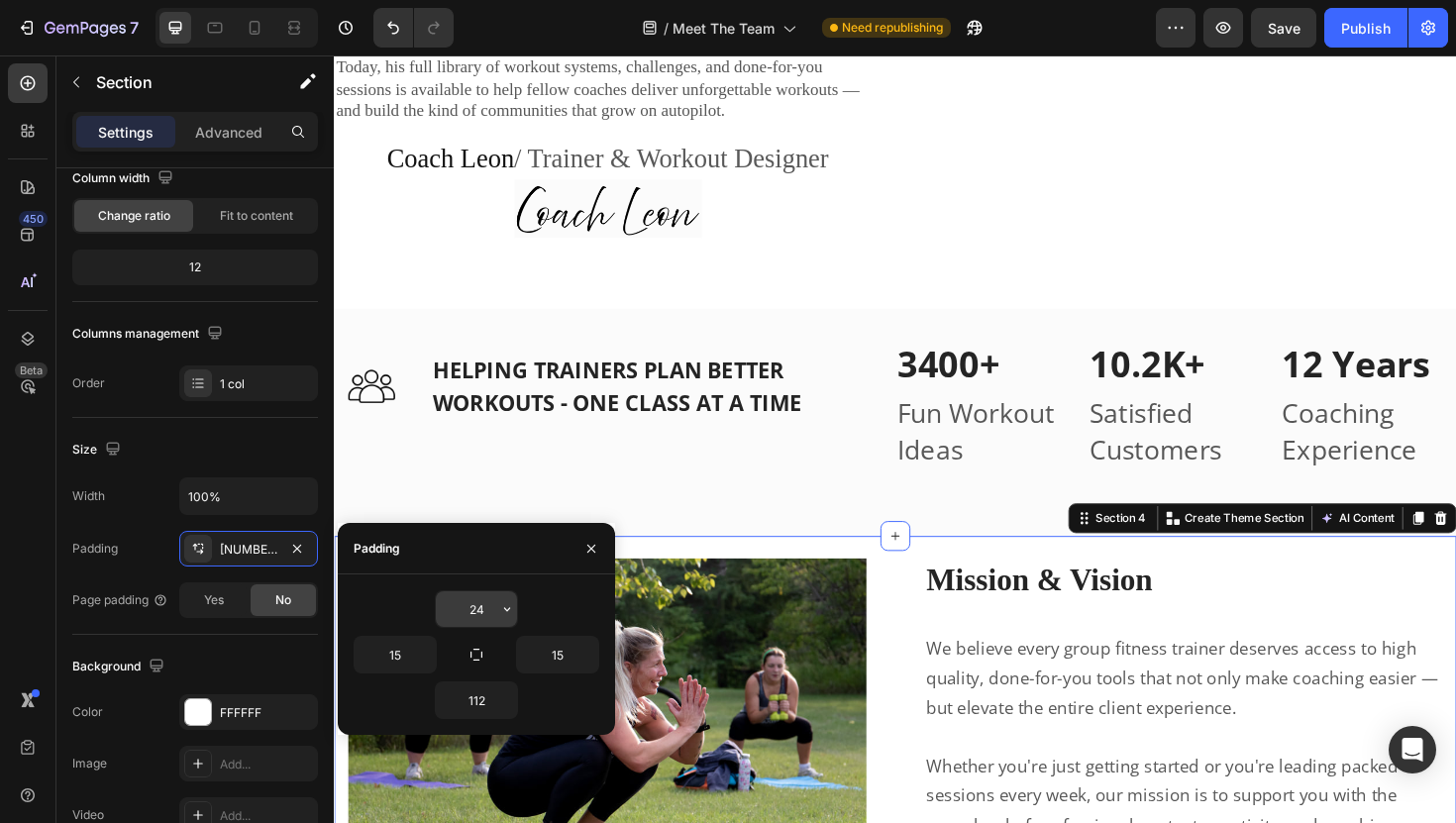 click on "24" at bounding box center (476, 609) 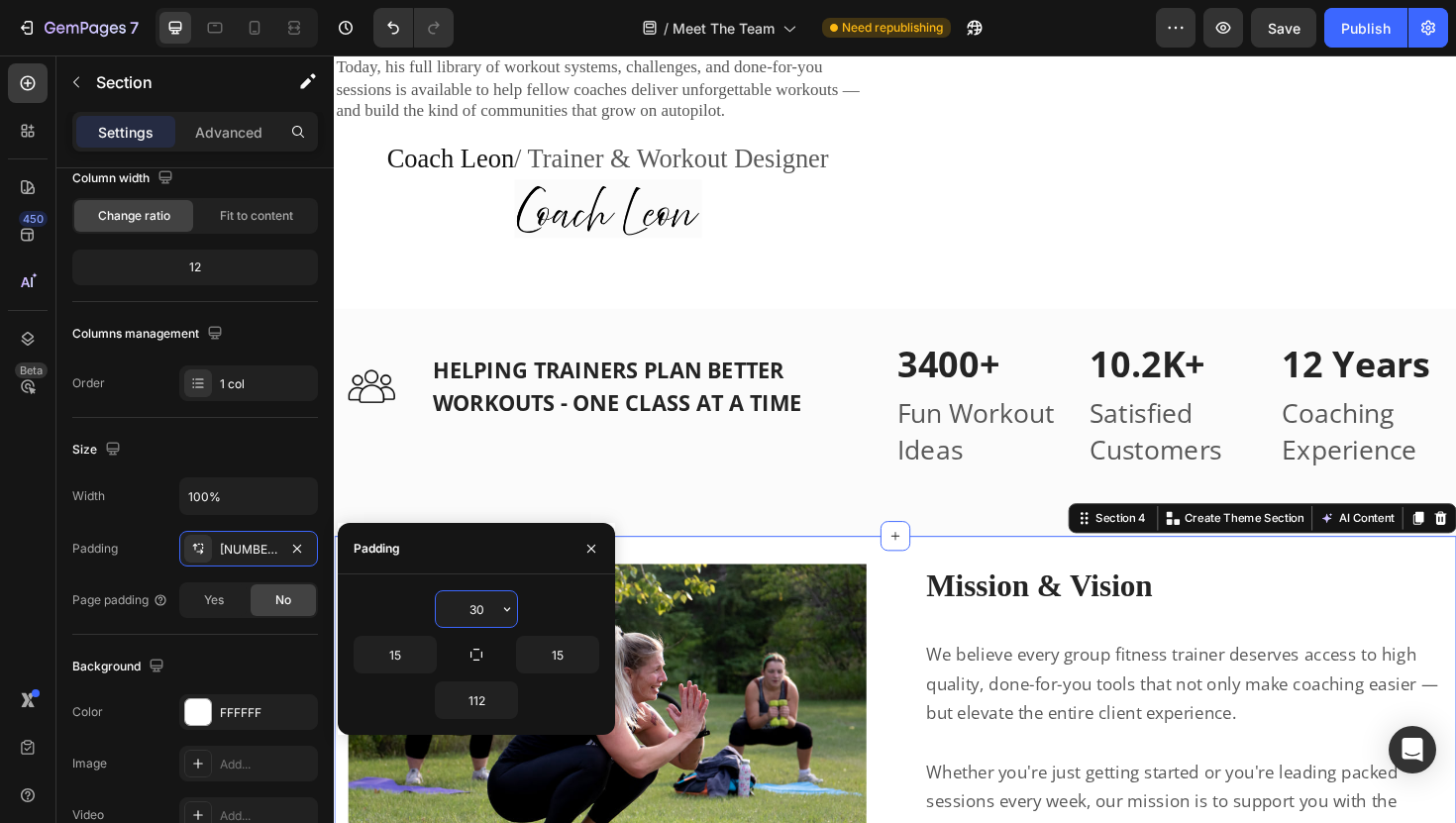 type on "3" 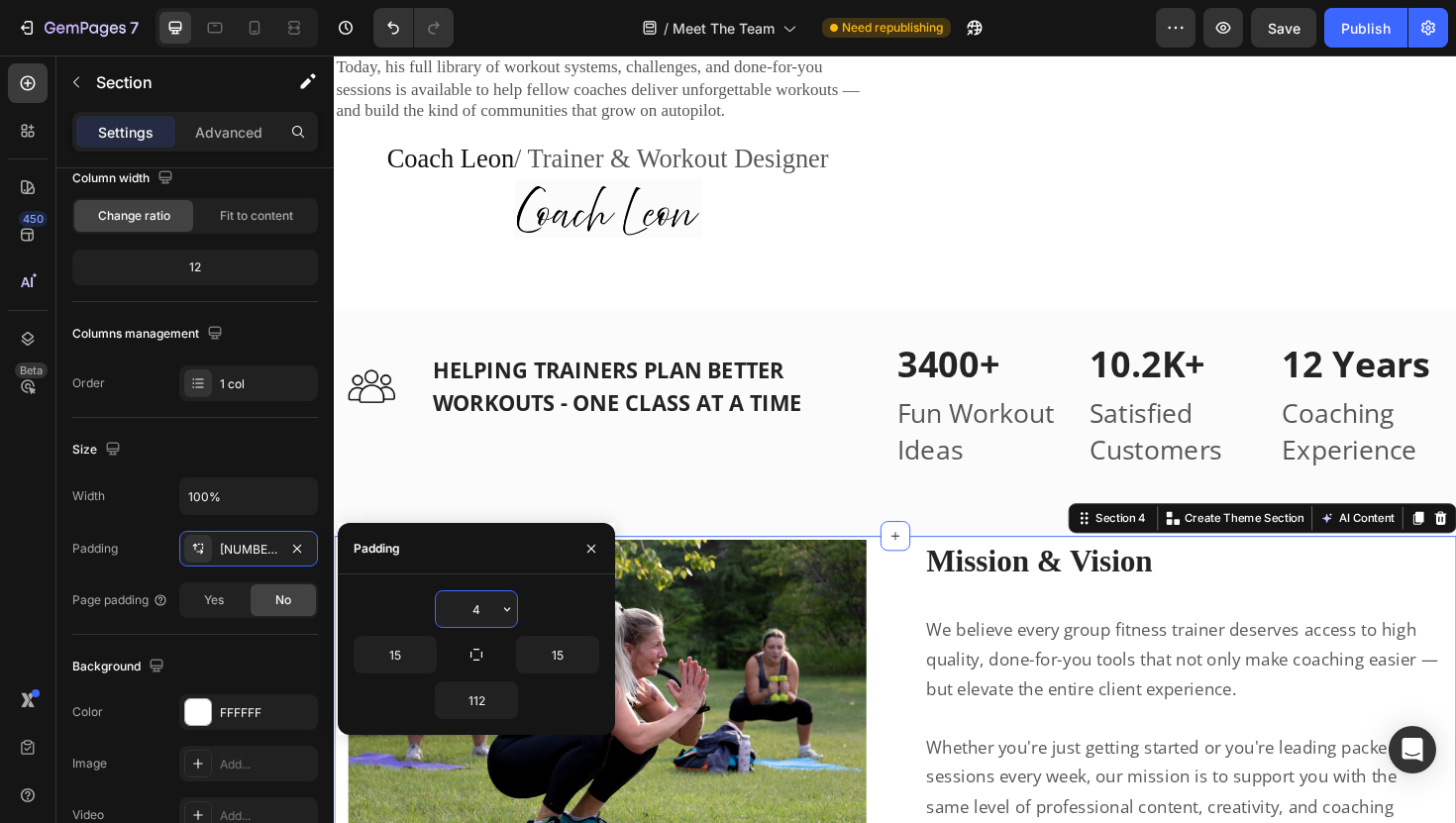 type on "40" 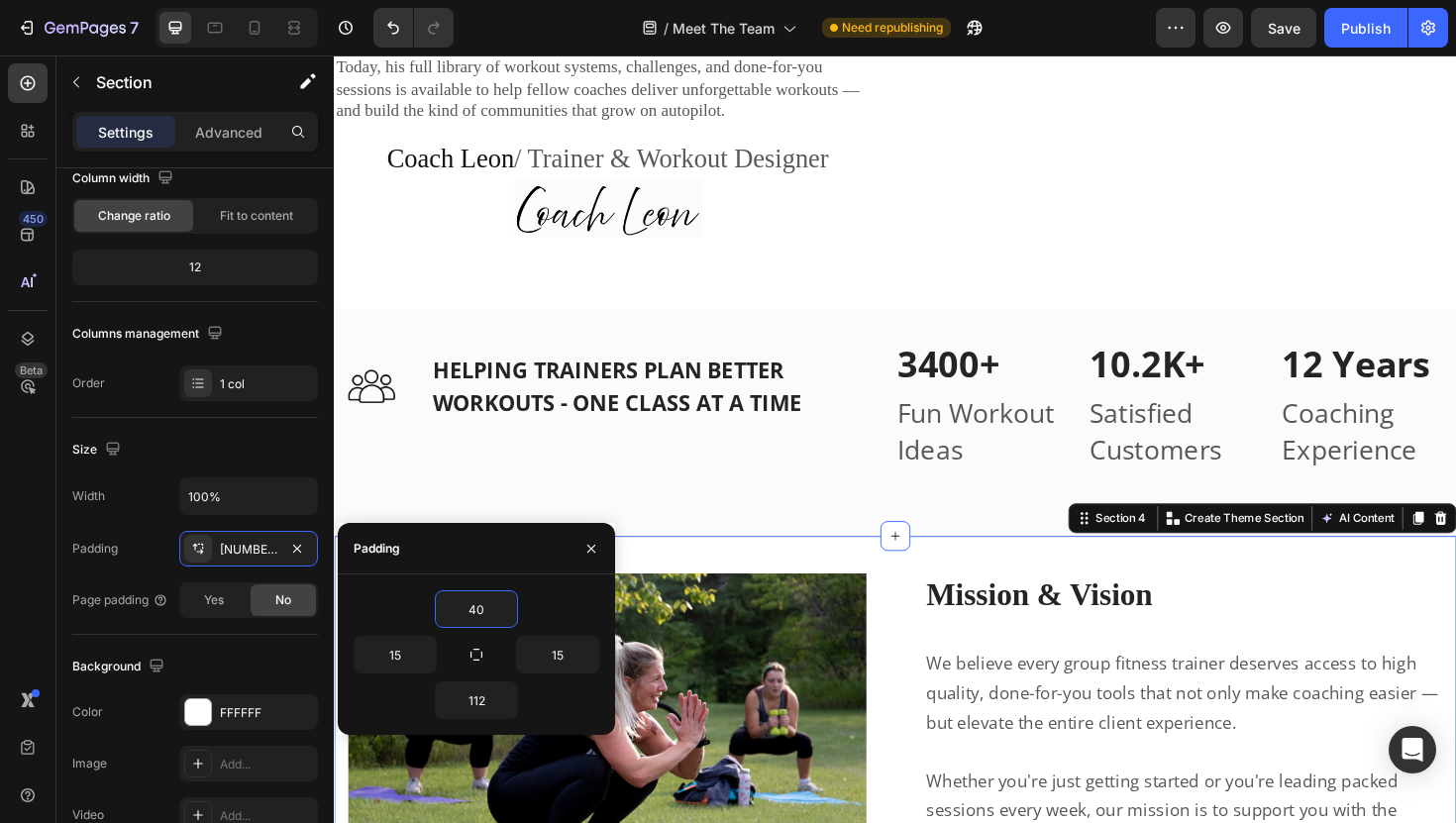 click on "Mission & Vision  Heading Row We believe every group fitness trainer deserves access to high quality, done-for-you tools that not only make coaching easier — but elevate the entire client experience.   Whether you're just getting started or you're leading packed sessions every week, our mission is to support you with the same level of professional content, creativity, and coaching systems that big fitness franchises rely on — minus the corporate fluff.   We’re here to help you: Deliver memorable workouts your clients rave about Build a thriving community around your sessions Grow a business you’re truly proud of Because we know that when coaches have the right tools — they show up with more confidence, more energy, and more impact. And that ripple effect changes lives, one class at a time. Text Block" at bounding box center (1233, 943) 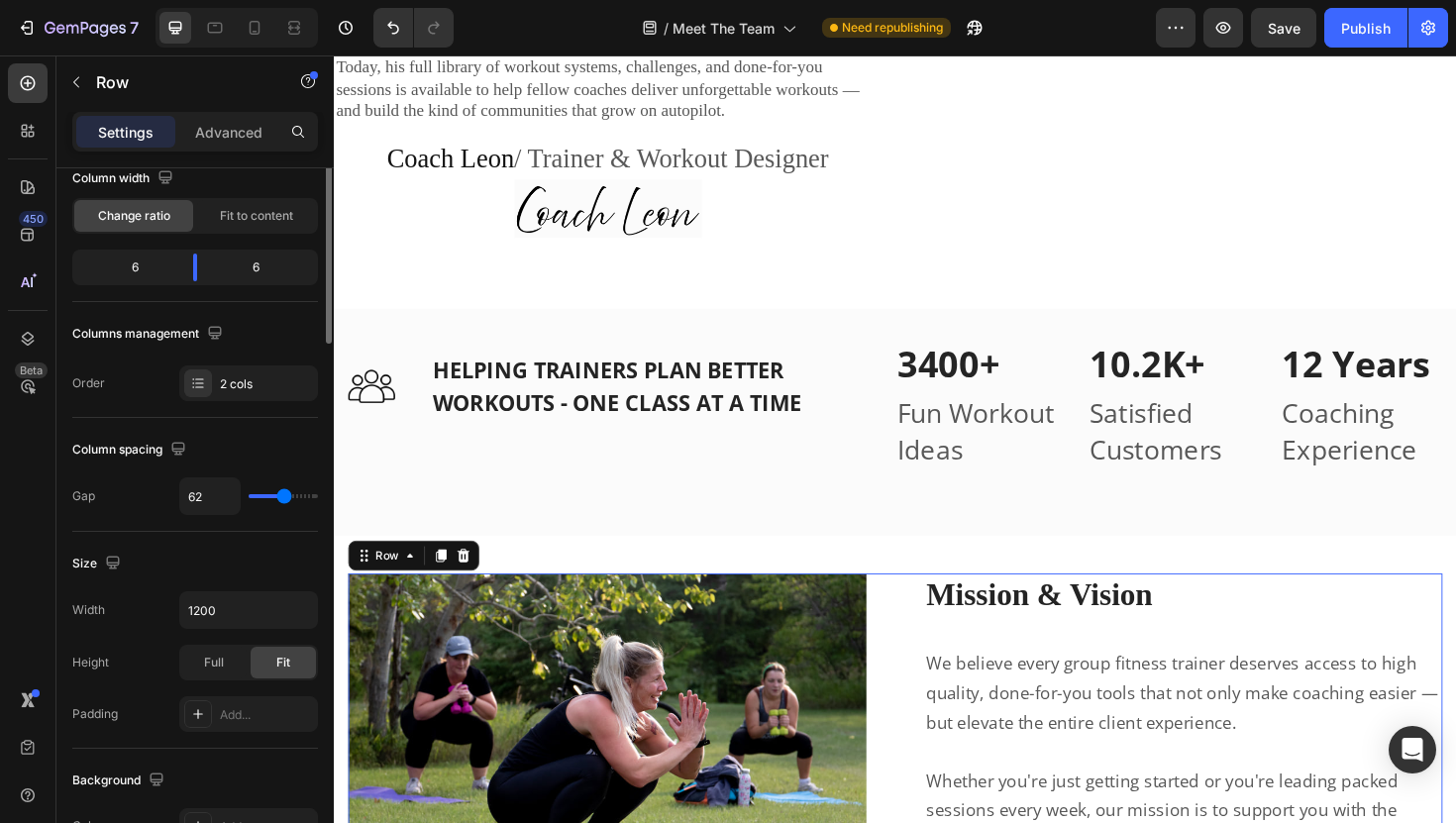 scroll, scrollTop: 0, scrollLeft: 0, axis: both 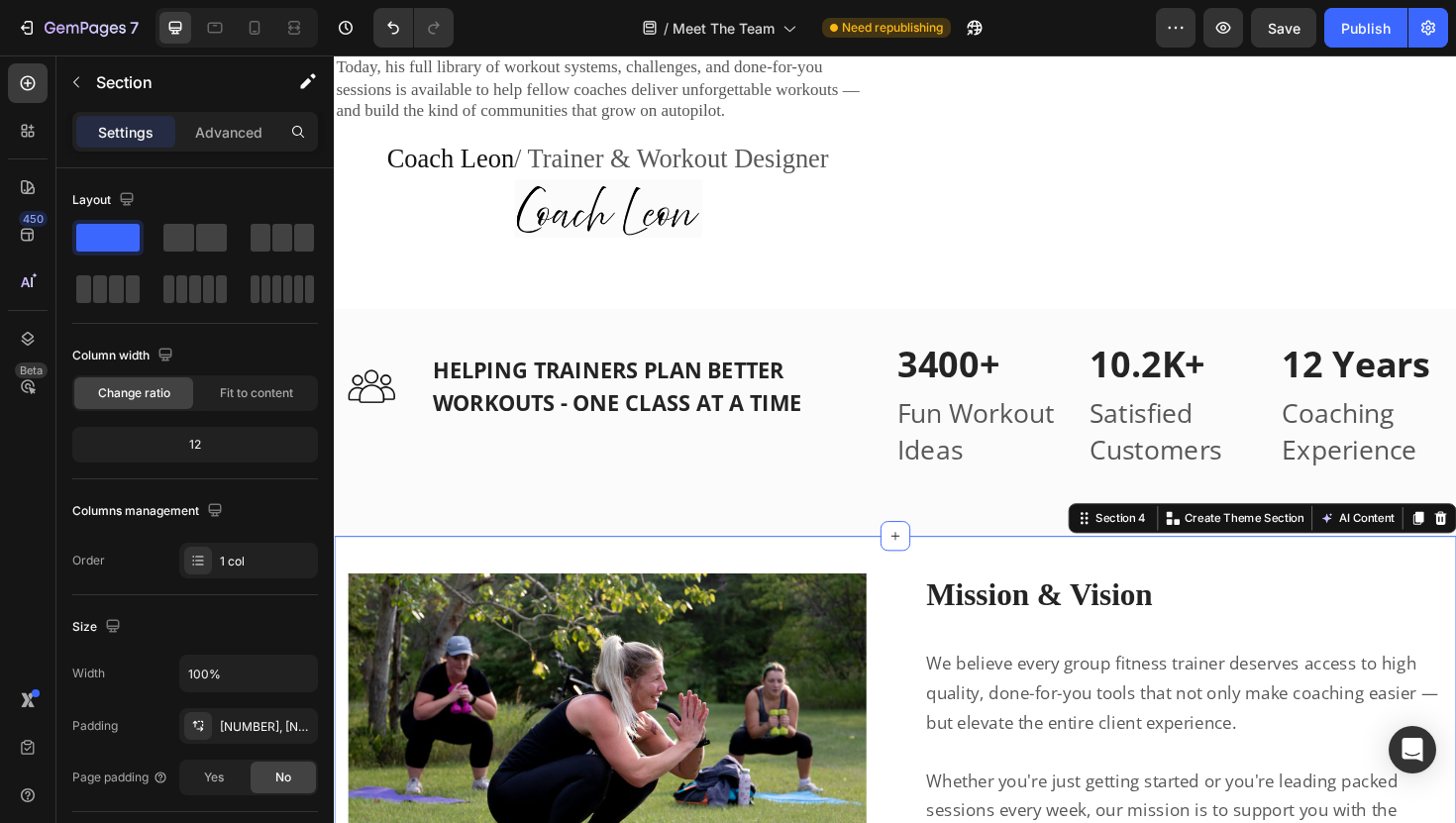 click on "Image Row Mission & Vision  Heading Row We believe every group fitness trainer deserves access to high quality, done-for-you tools that not only make coaching easier — but elevate the entire client experience.   Whether you're just getting started or you're leading packed sessions every week, our mission is to support you with the same level of professional content, creativity, and coaching systems that big fitness franchises rely on — minus the corporate fluff.   We’re here to help you: Deliver memorable workouts your clients rave about Build a thriving community around your sessions Grow a business you’re truly proud of Because we know that when coaches have the right tools — they show up with more confidence, more energy, and more impact. And that ripple effect changes lives, one class at a time. Text Block Row Section [NUMBER] You can create reusable sections Create Theme Section AI Content Write with GemAI What would you like to describe here? Tone and Voice Persuasive Product Show more" at bounding box center (928, 978) 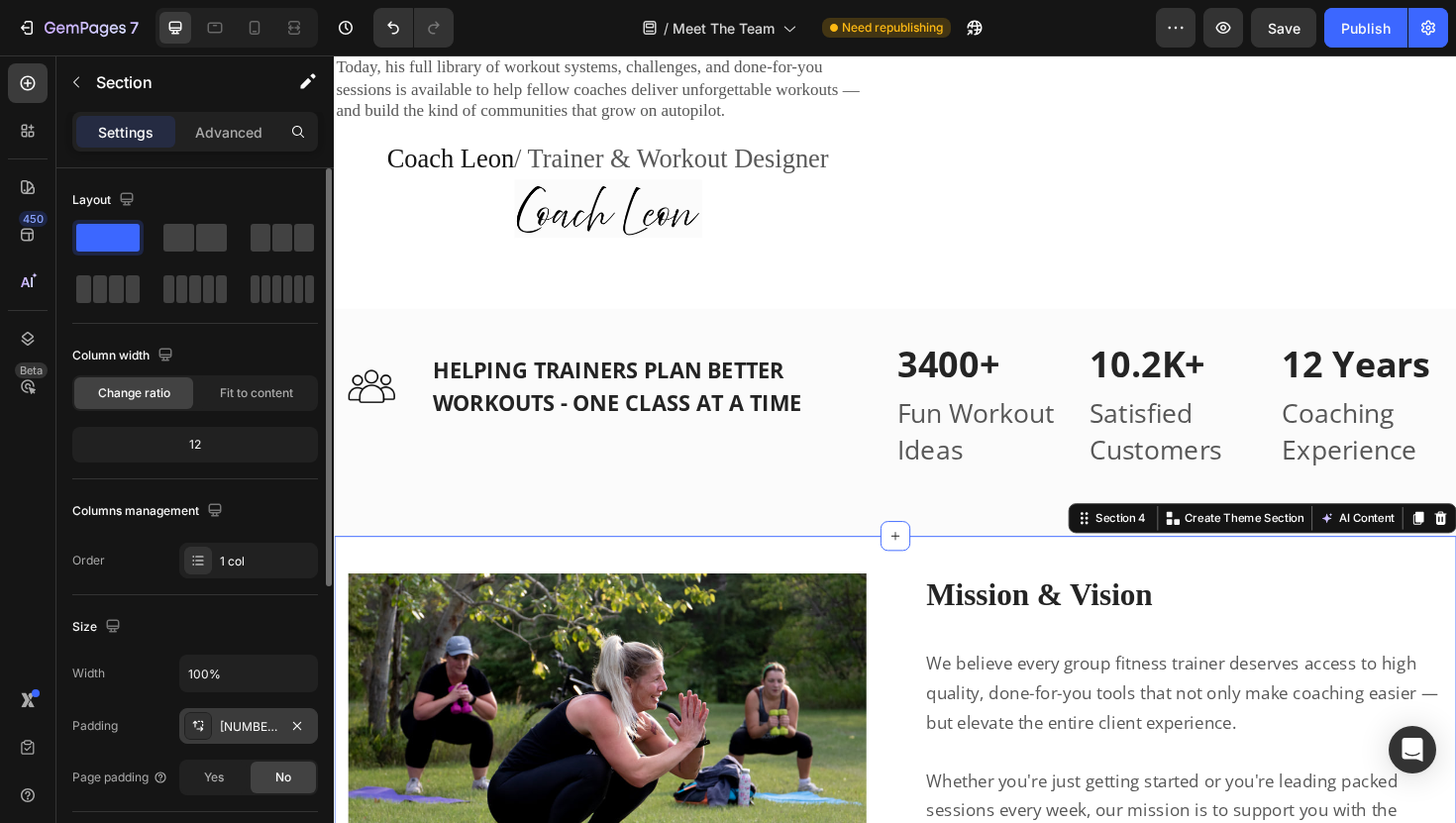 click on "[NUMBER], [NUMBER], [NUMBER], [NUMBER]" at bounding box center (249, 726) 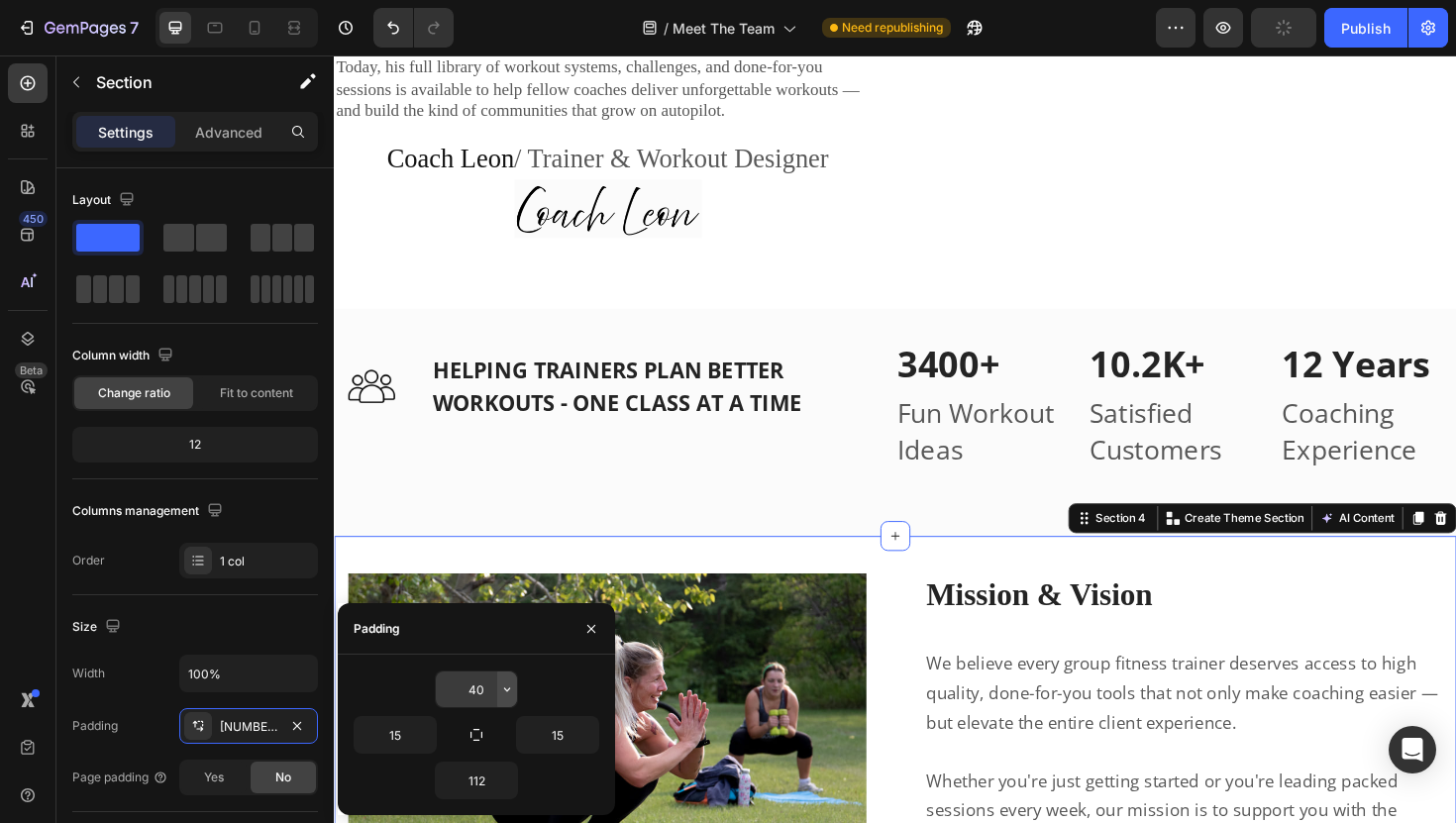 click 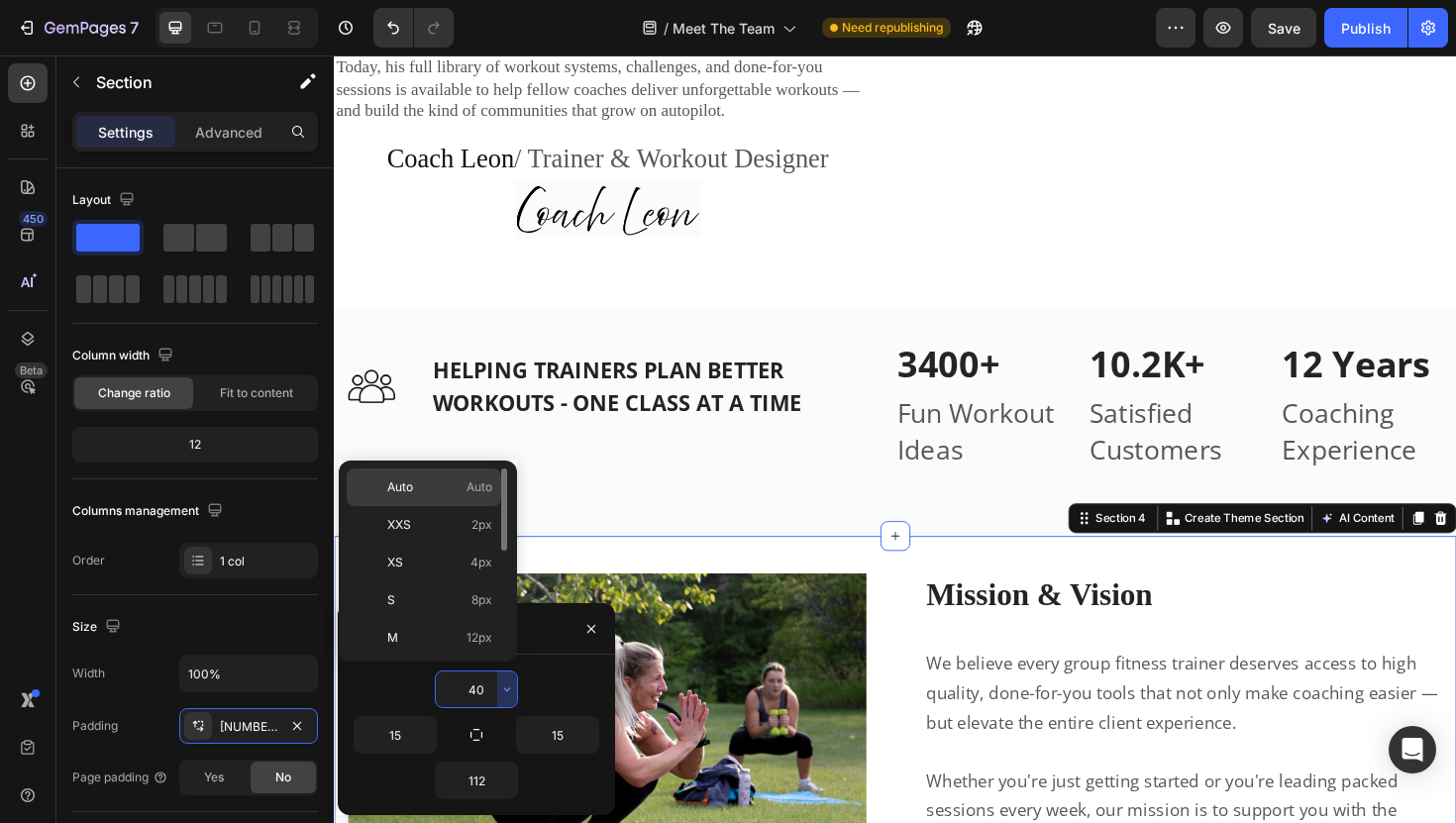 click on "Auto" at bounding box center (479, 487) 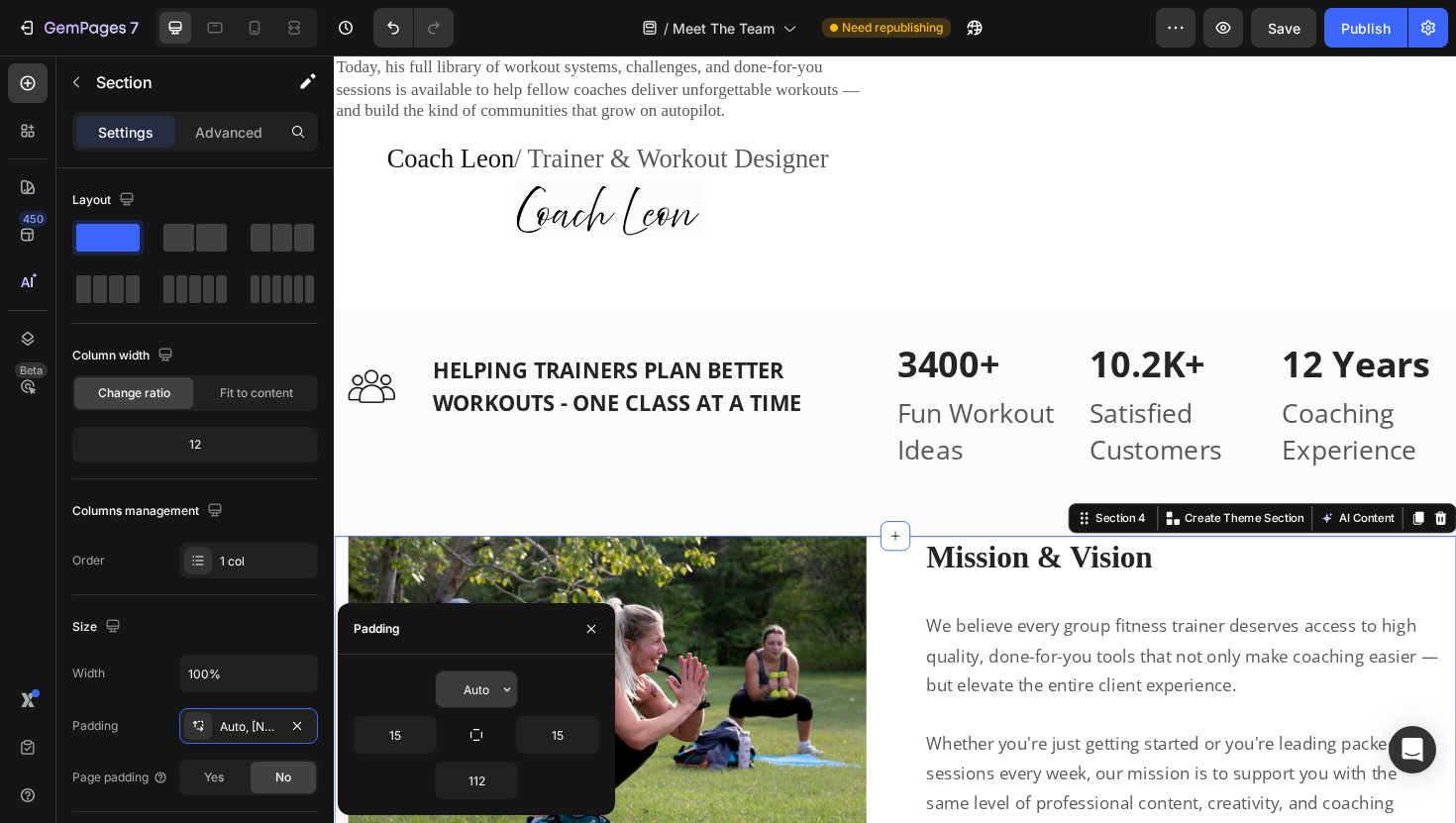 click on "Auto" at bounding box center [476, 689] 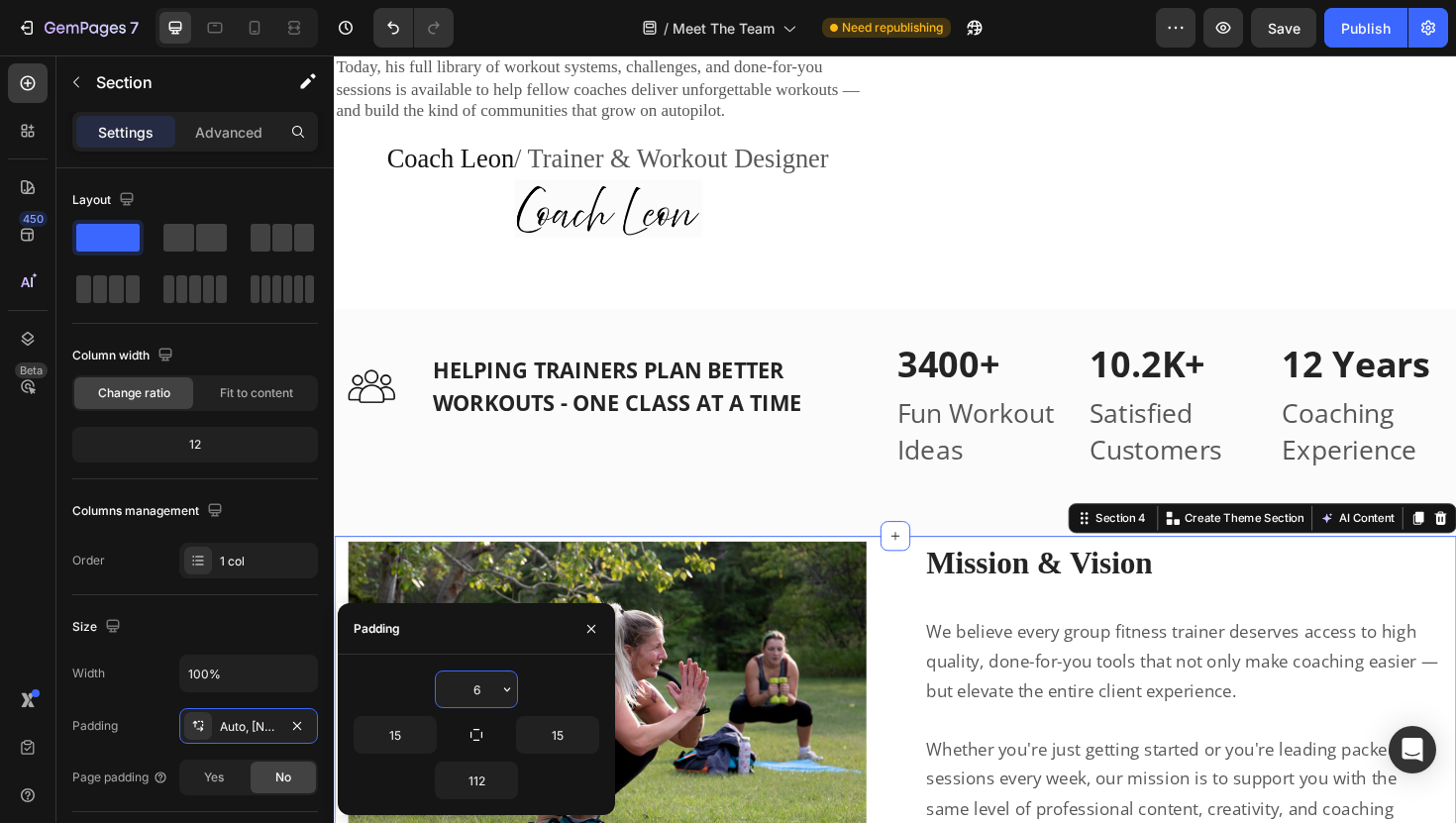 type on "60" 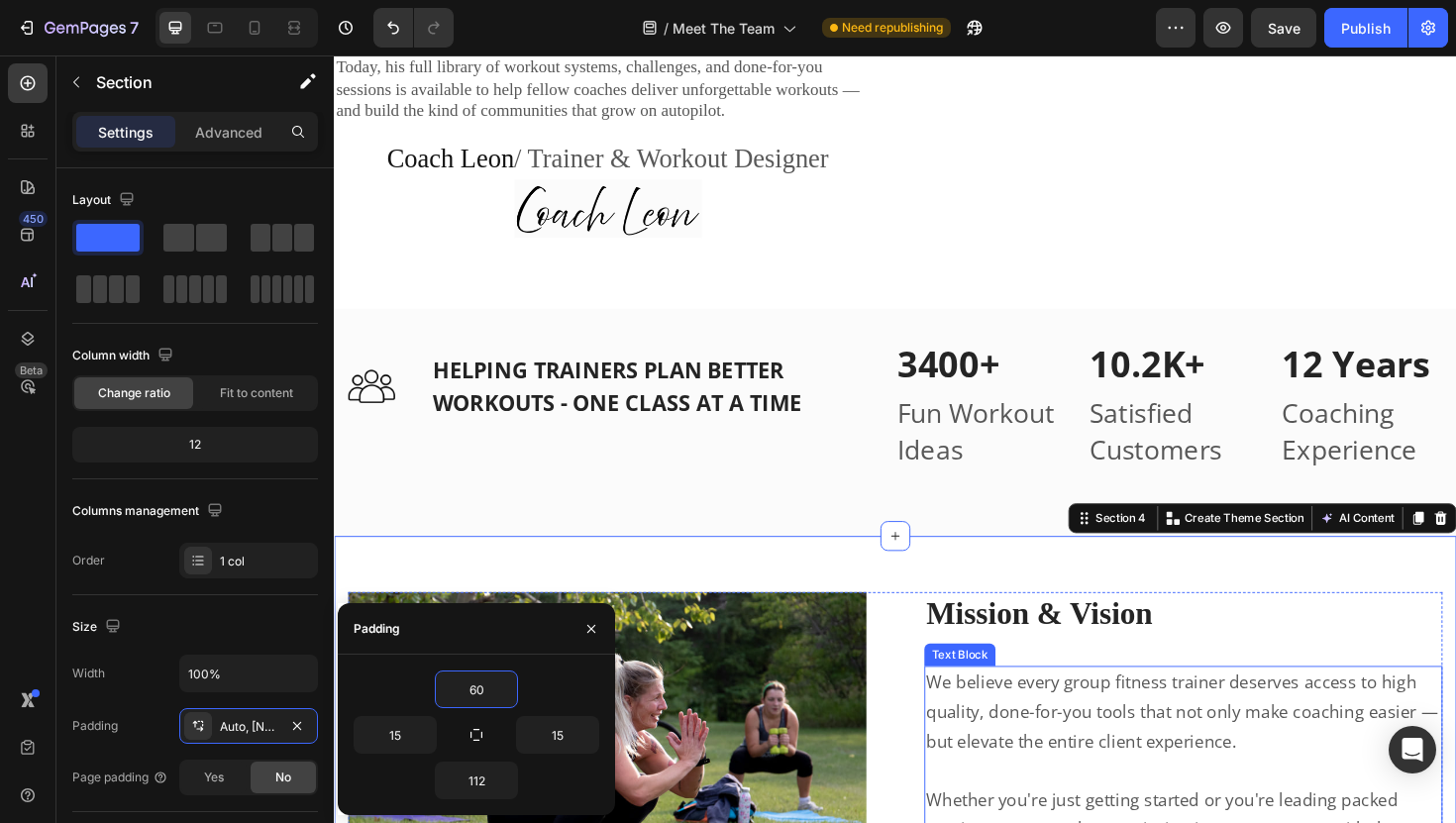 click on "We believe every group fitness trainer deserves access to high quality, done-for-you tools that not only make coaching easier — but elevate the entire client experience." at bounding box center (1231, 750) 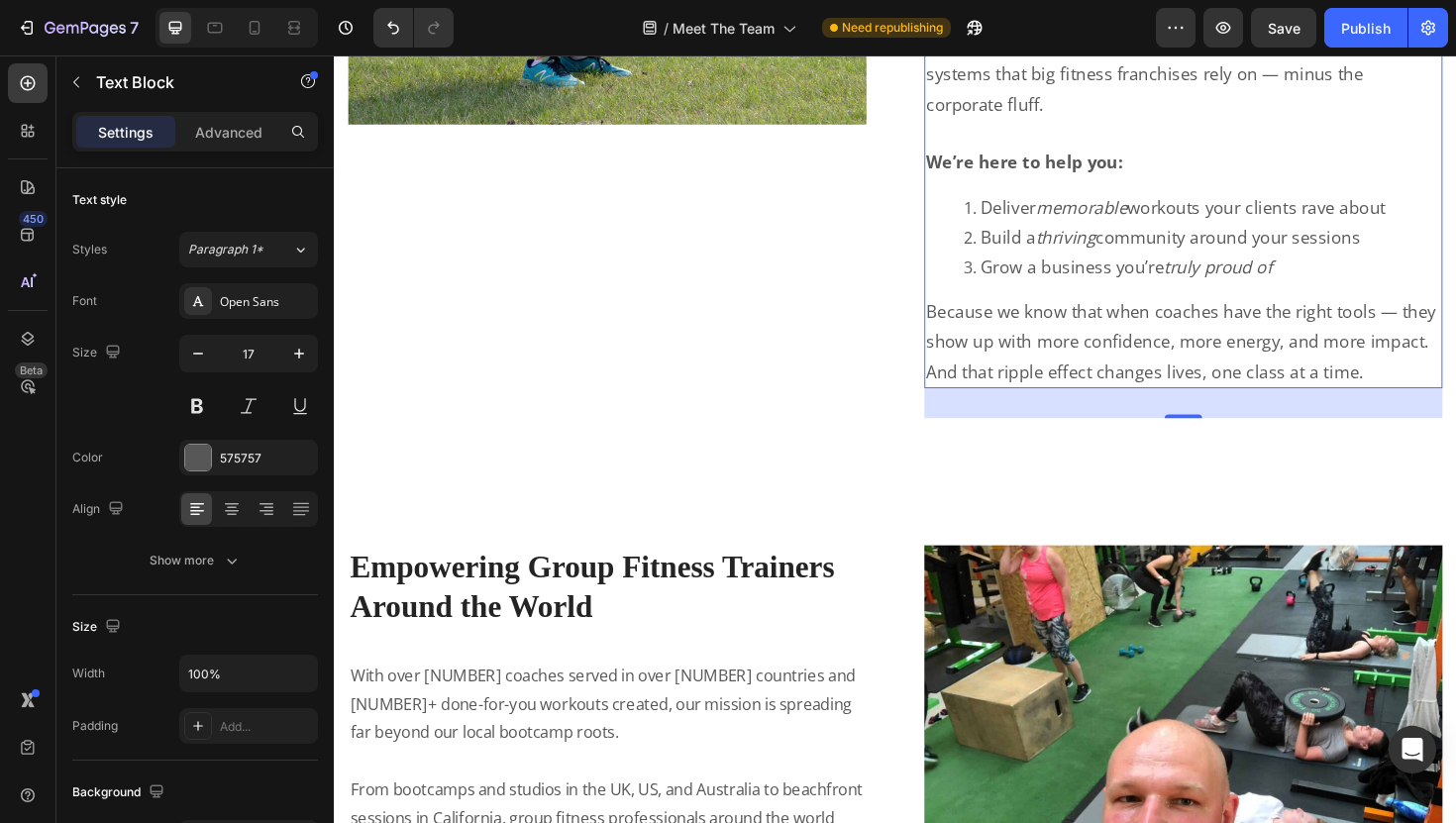 scroll, scrollTop: 3653, scrollLeft: 0, axis: vertical 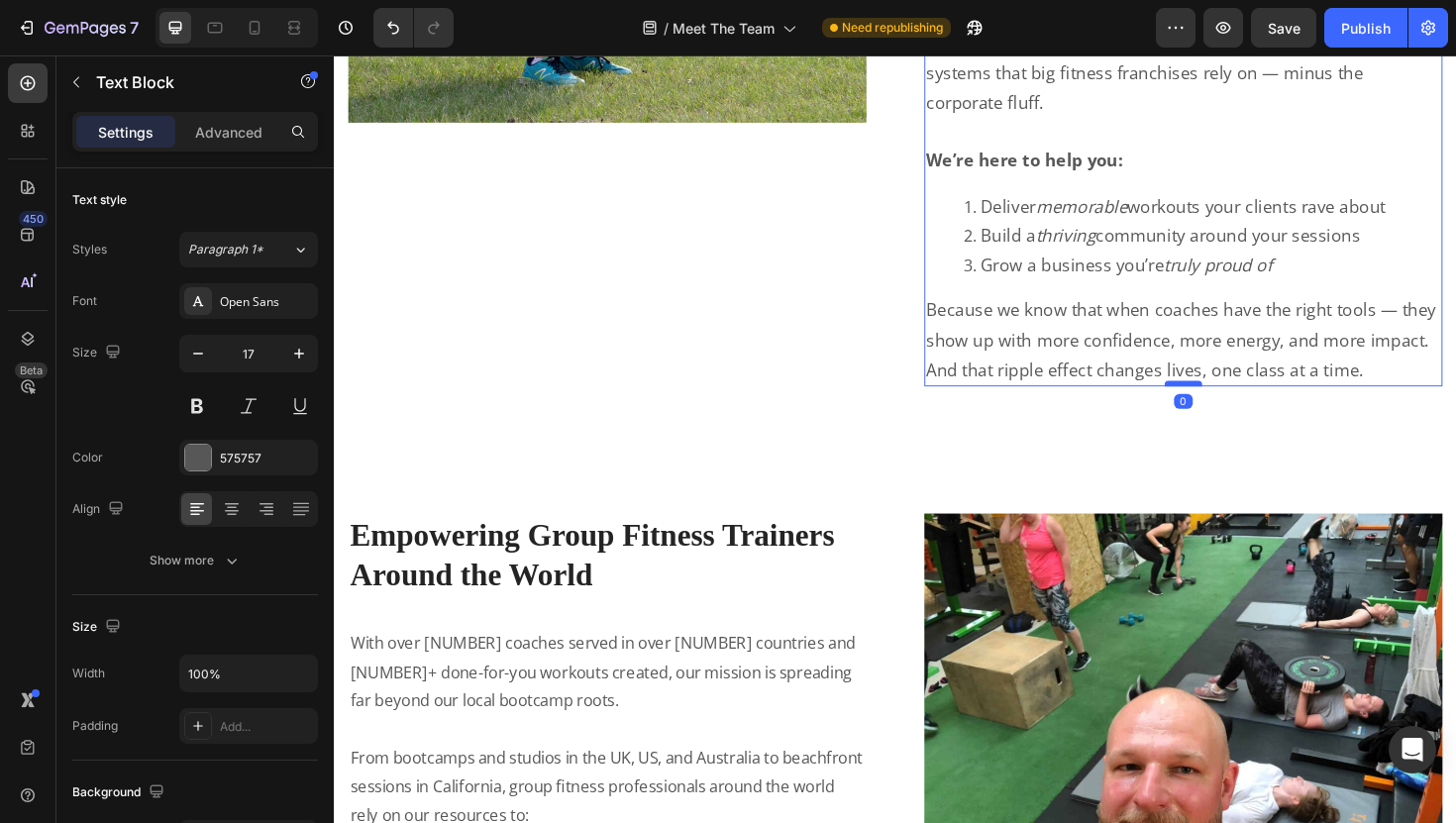 drag, startPoint x: 1229, startPoint y: 397, endPoint x: 1229, endPoint y: 363, distance: 34 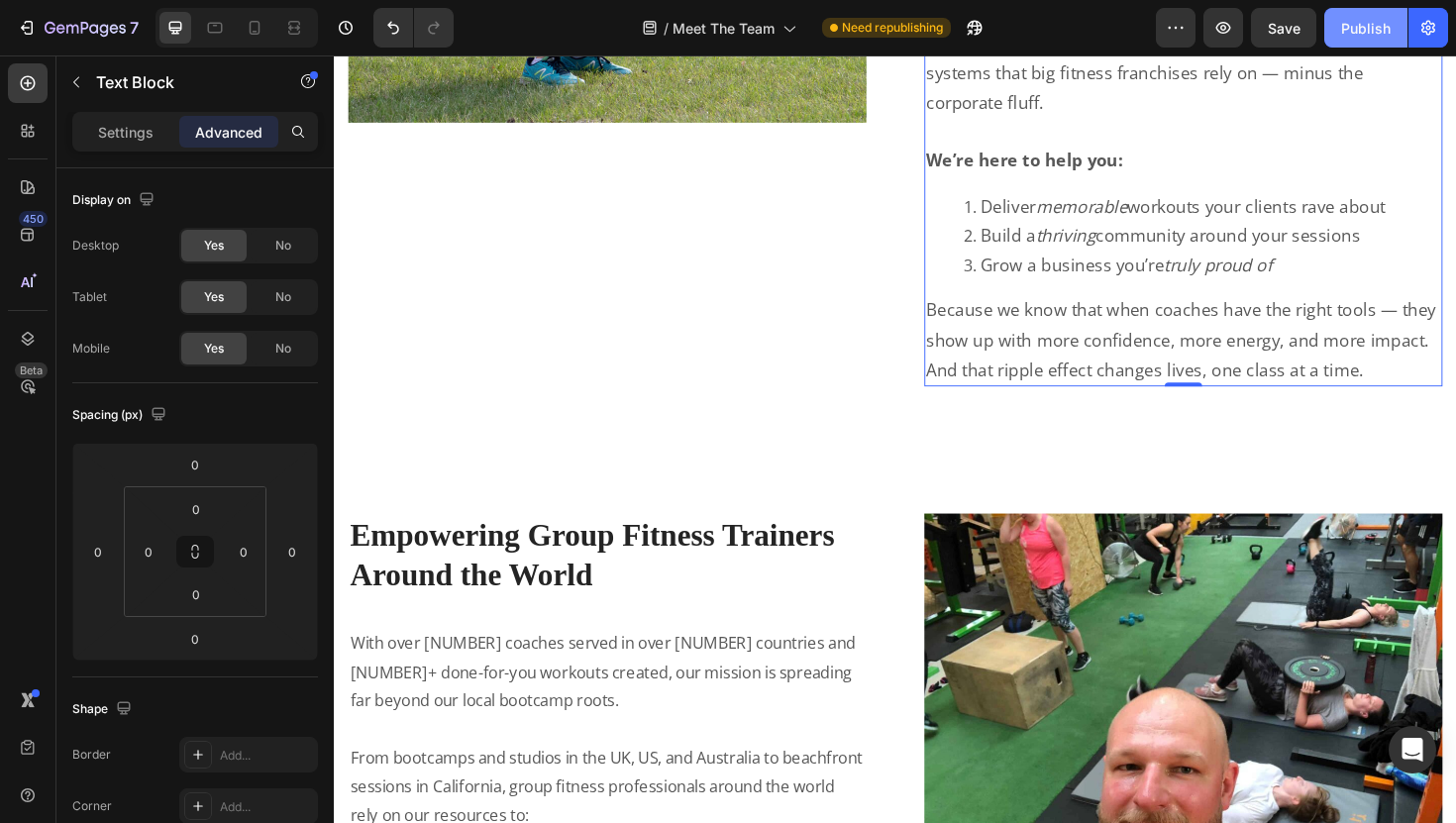 click on "Publish" at bounding box center [1366, 28] 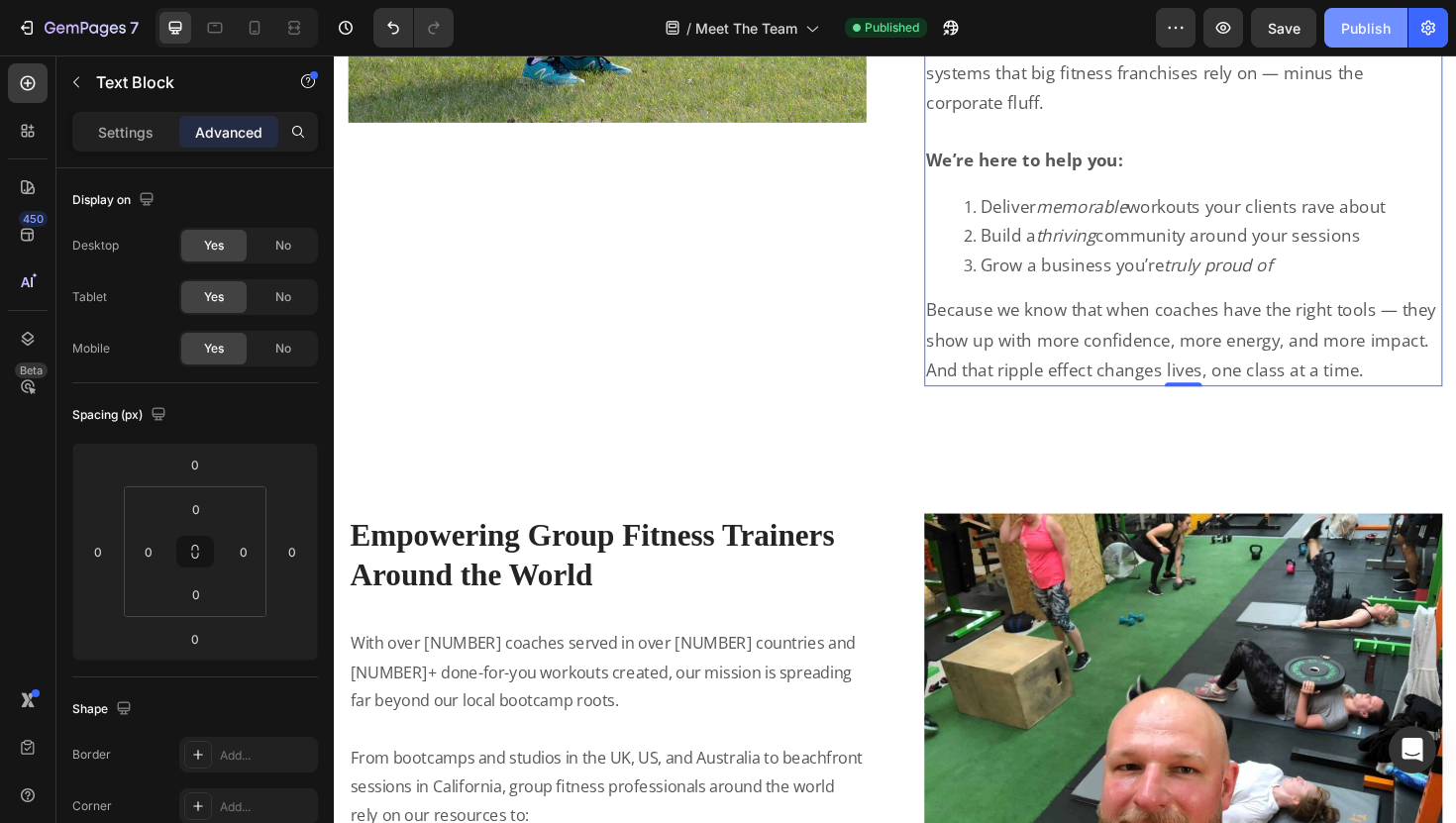type 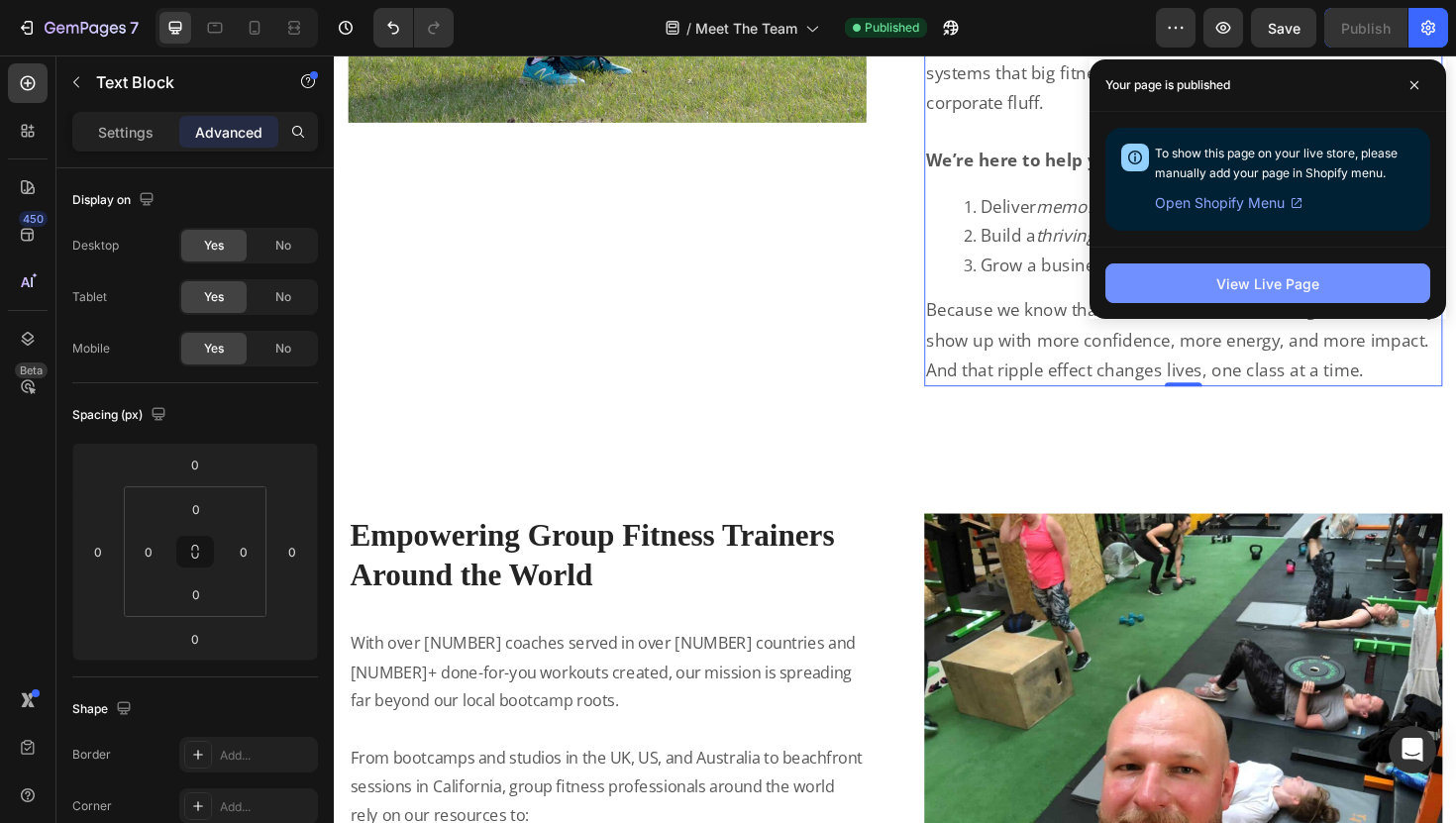 click on "View Live Page" at bounding box center (1268, 283) 